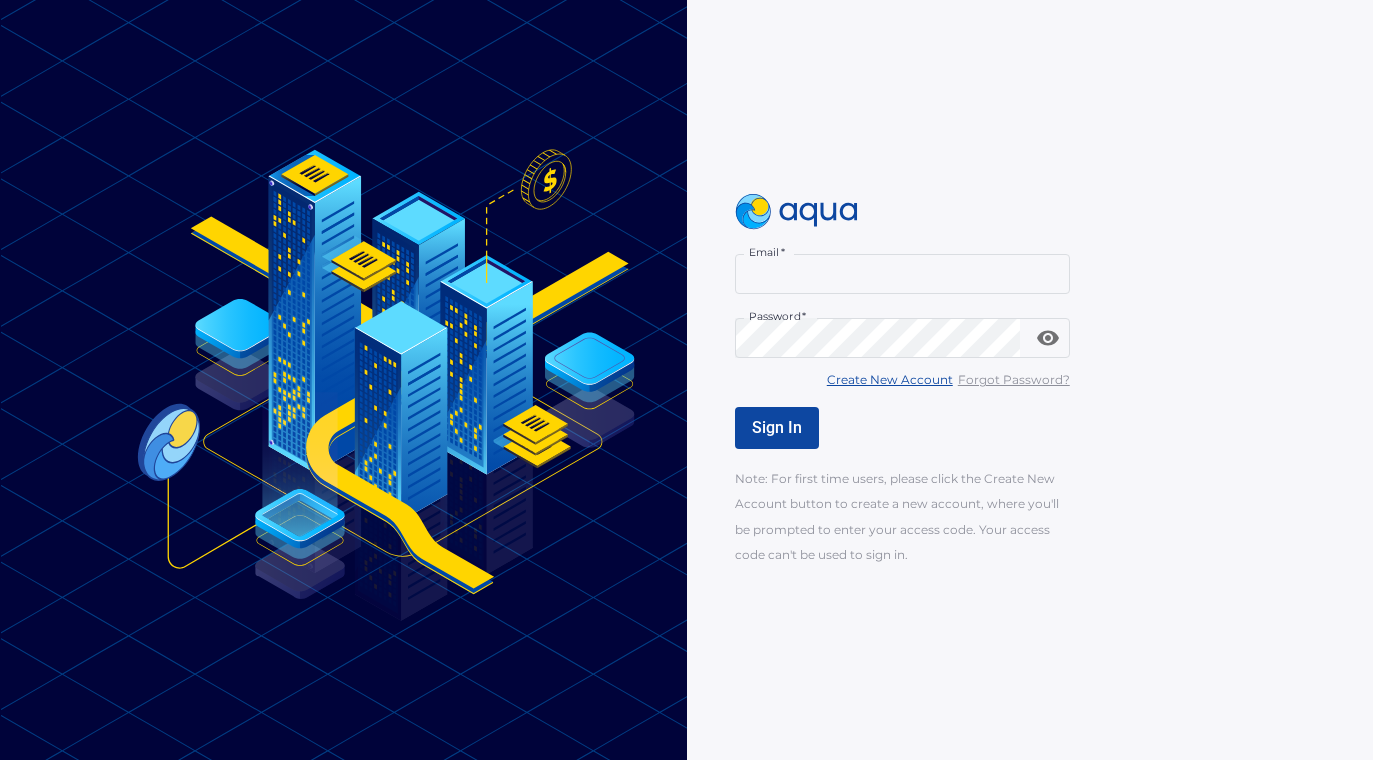 scroll, scrollTop: 0, scrollLeft: 0, axis: both 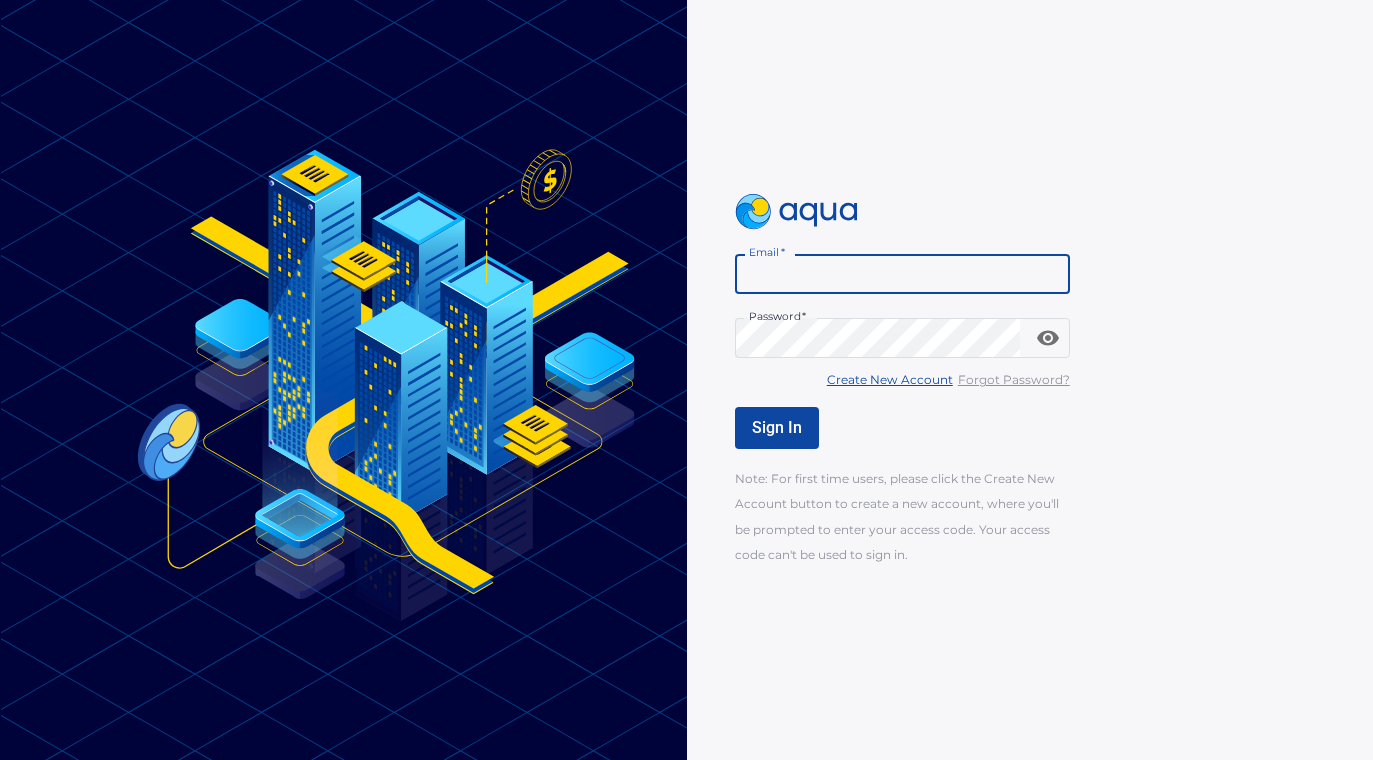 type on "**********" 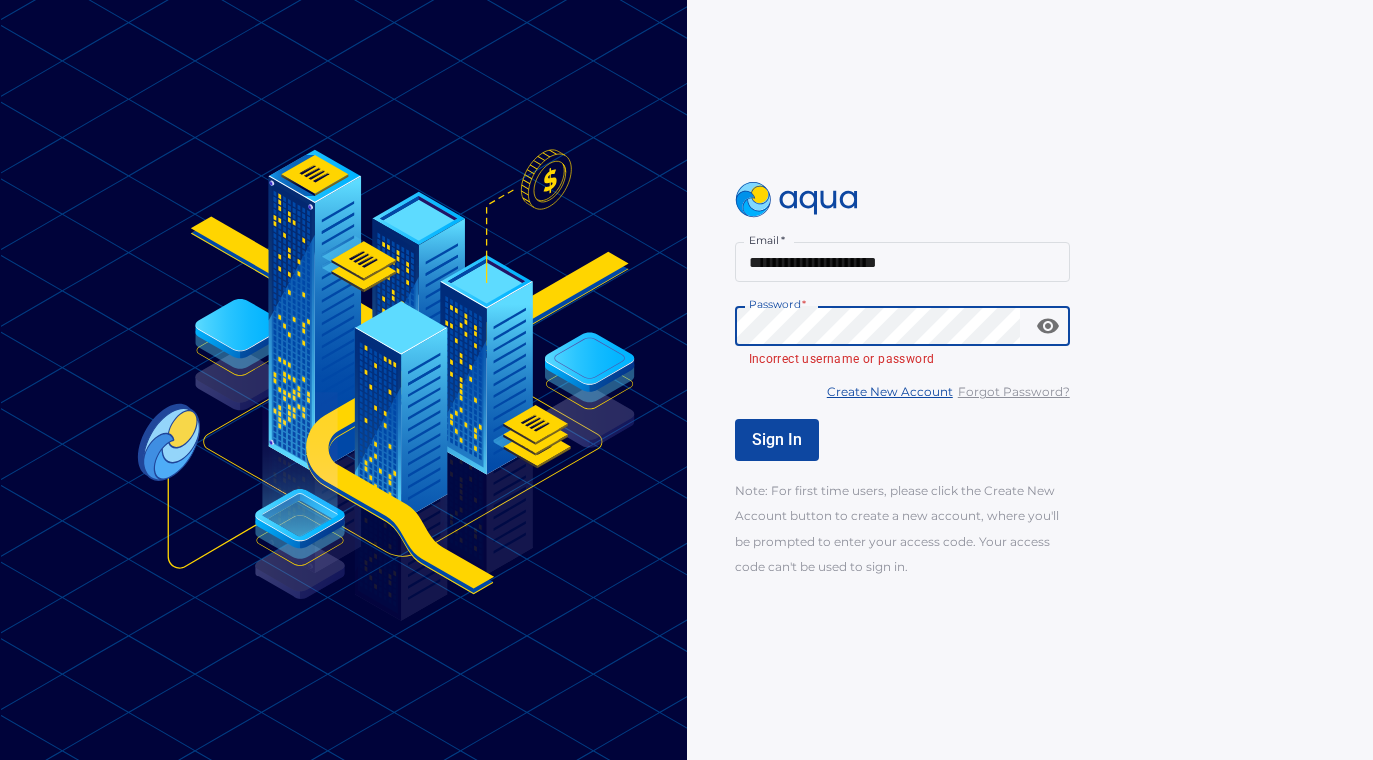 click on "Forgot Password?" at bounding box center [1014, 391] 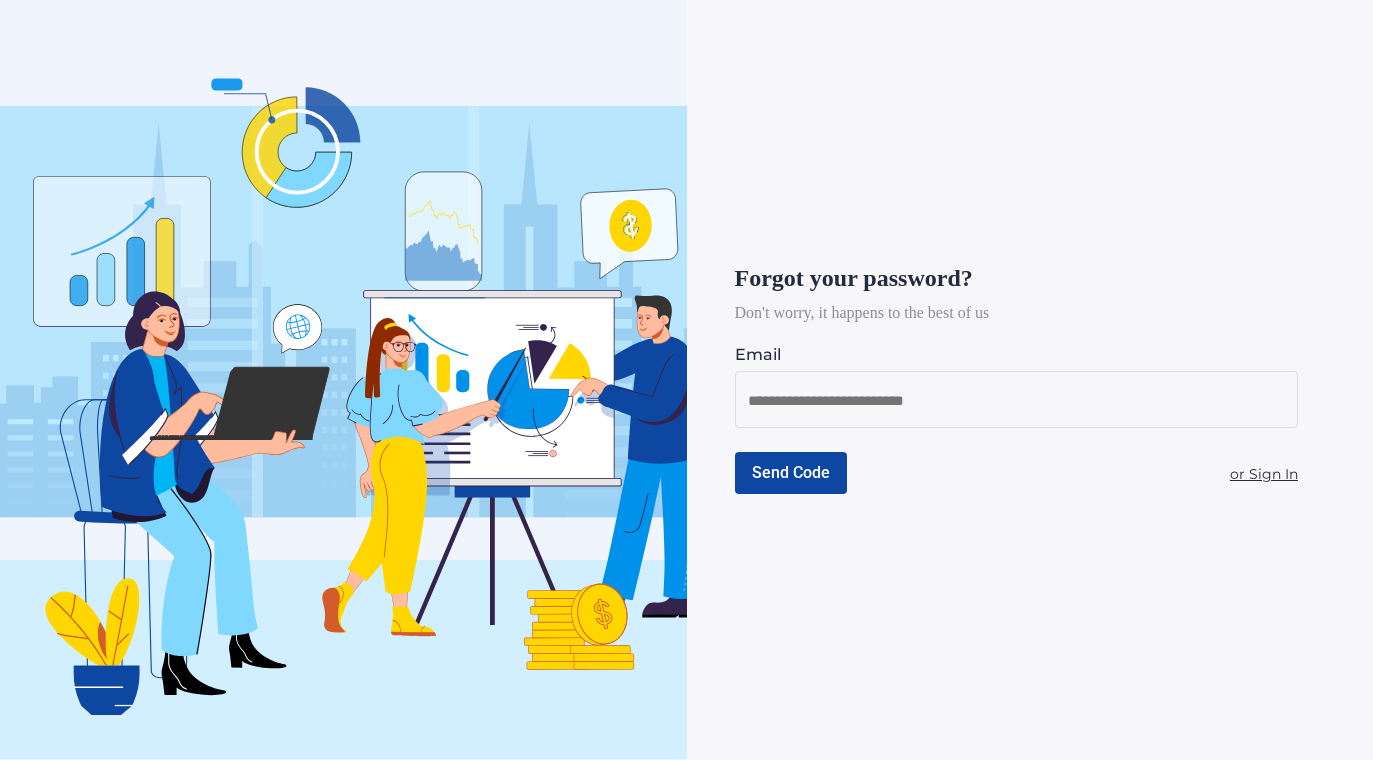 click at bounding box center (1016, 401) 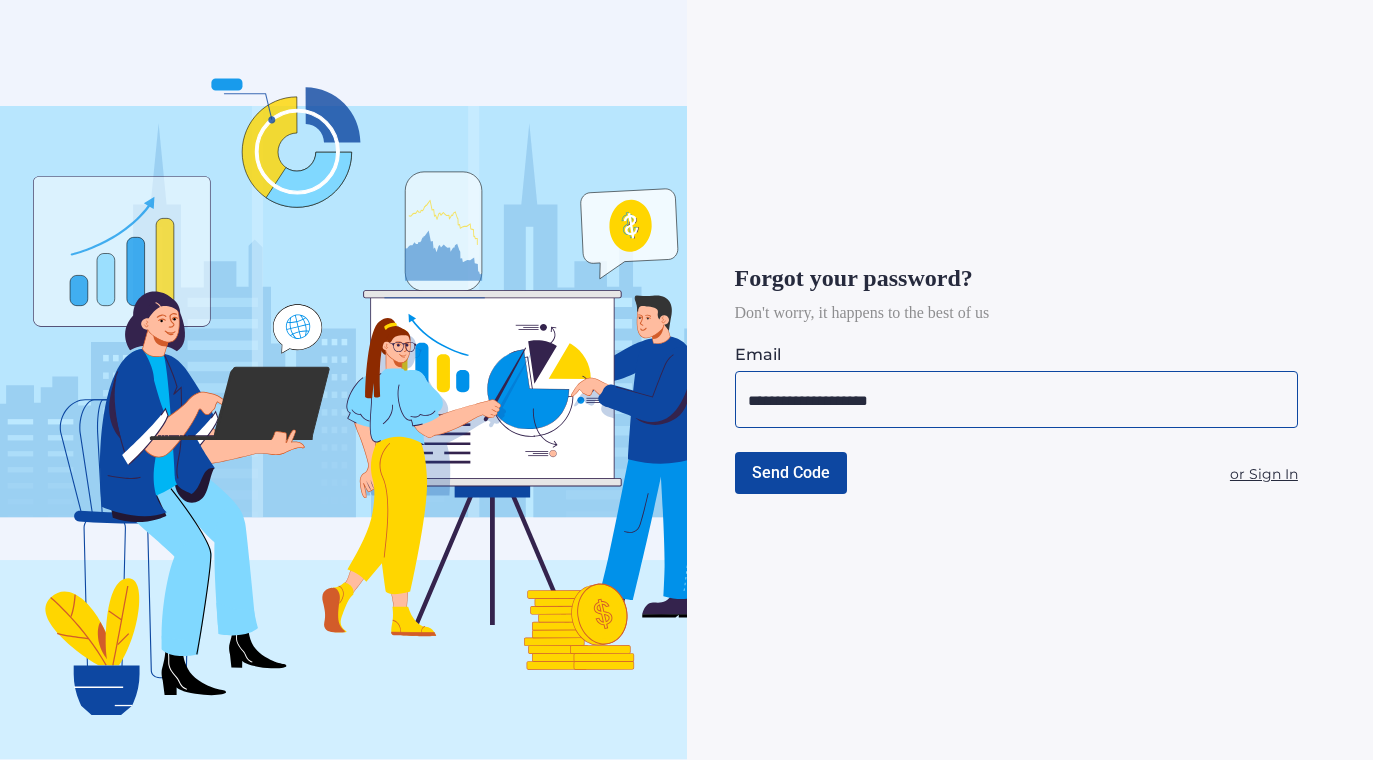 type on "**********" 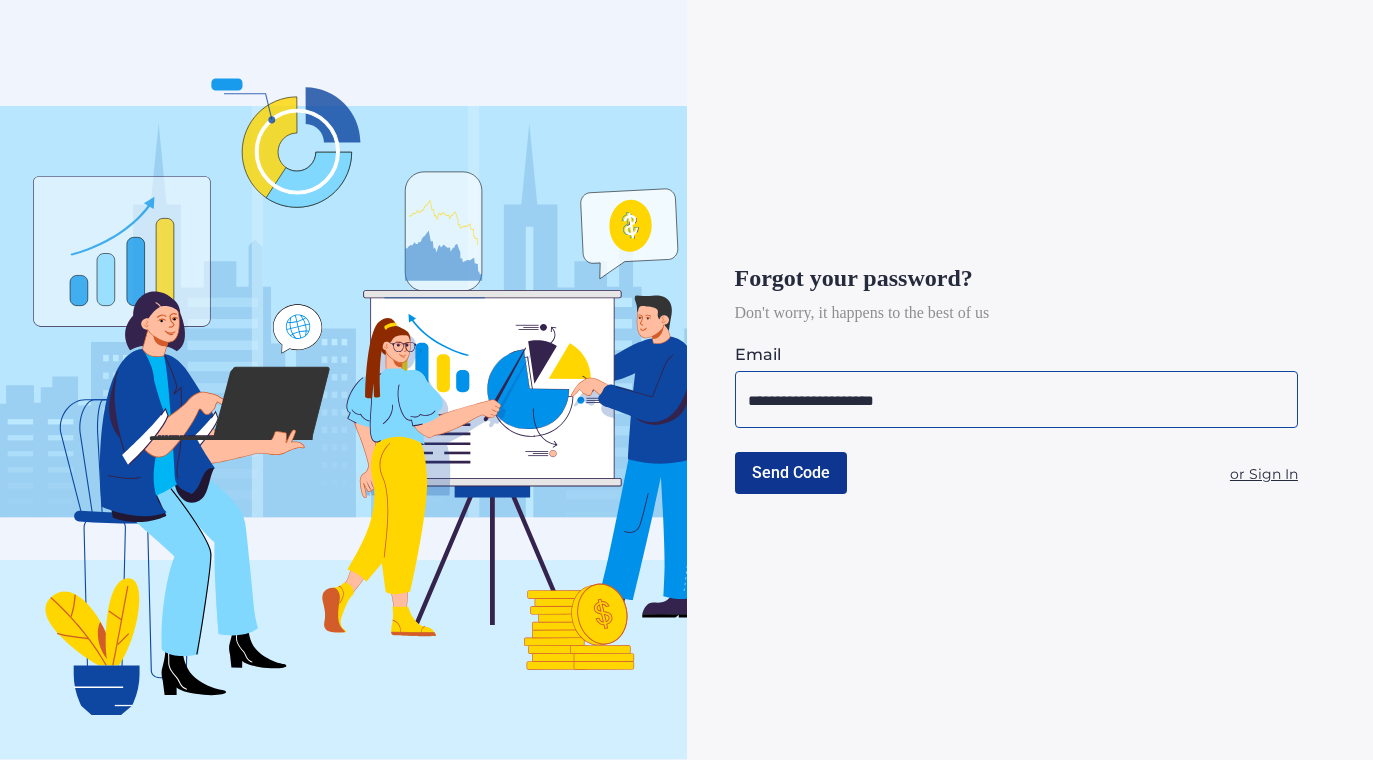 click on "Send Code" at bounding box center [791, 472] 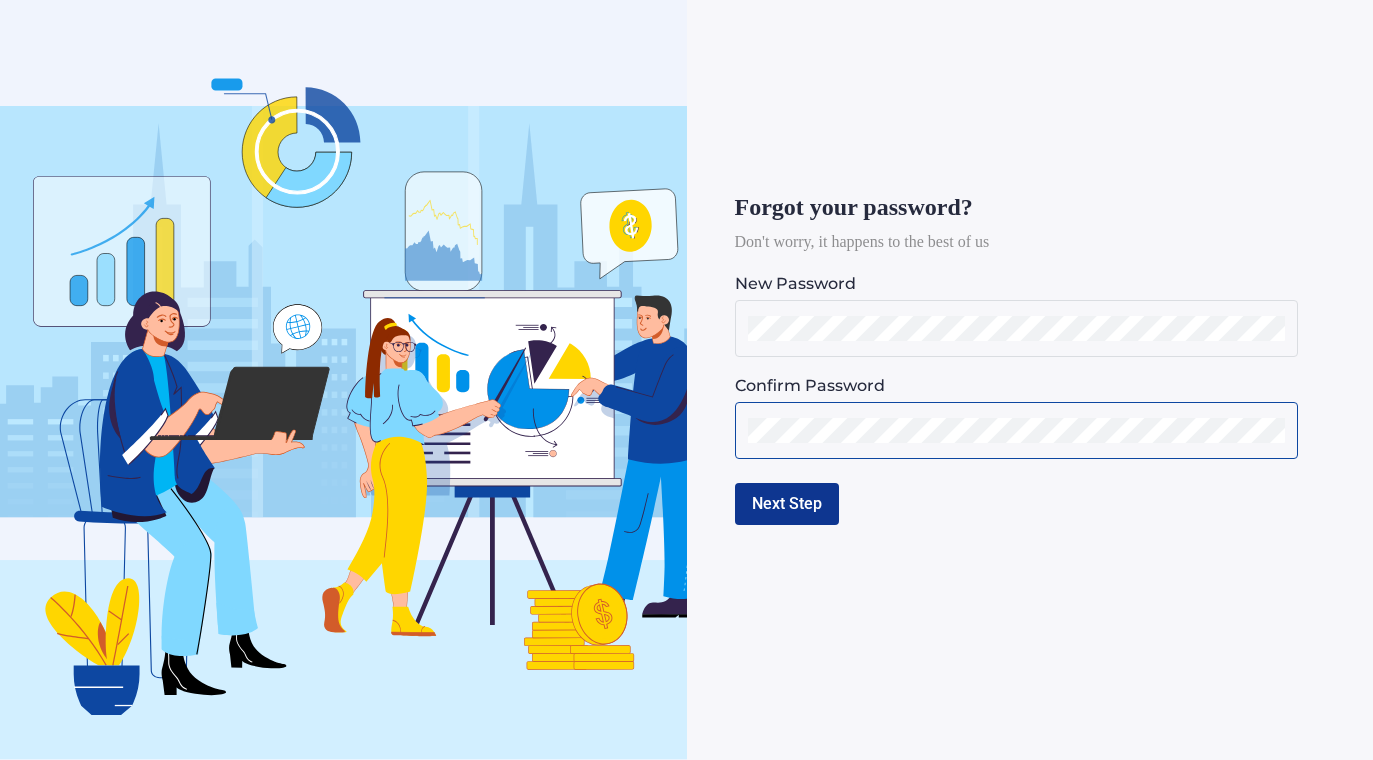 click on "Next Step" at bounding box center (787, 504) 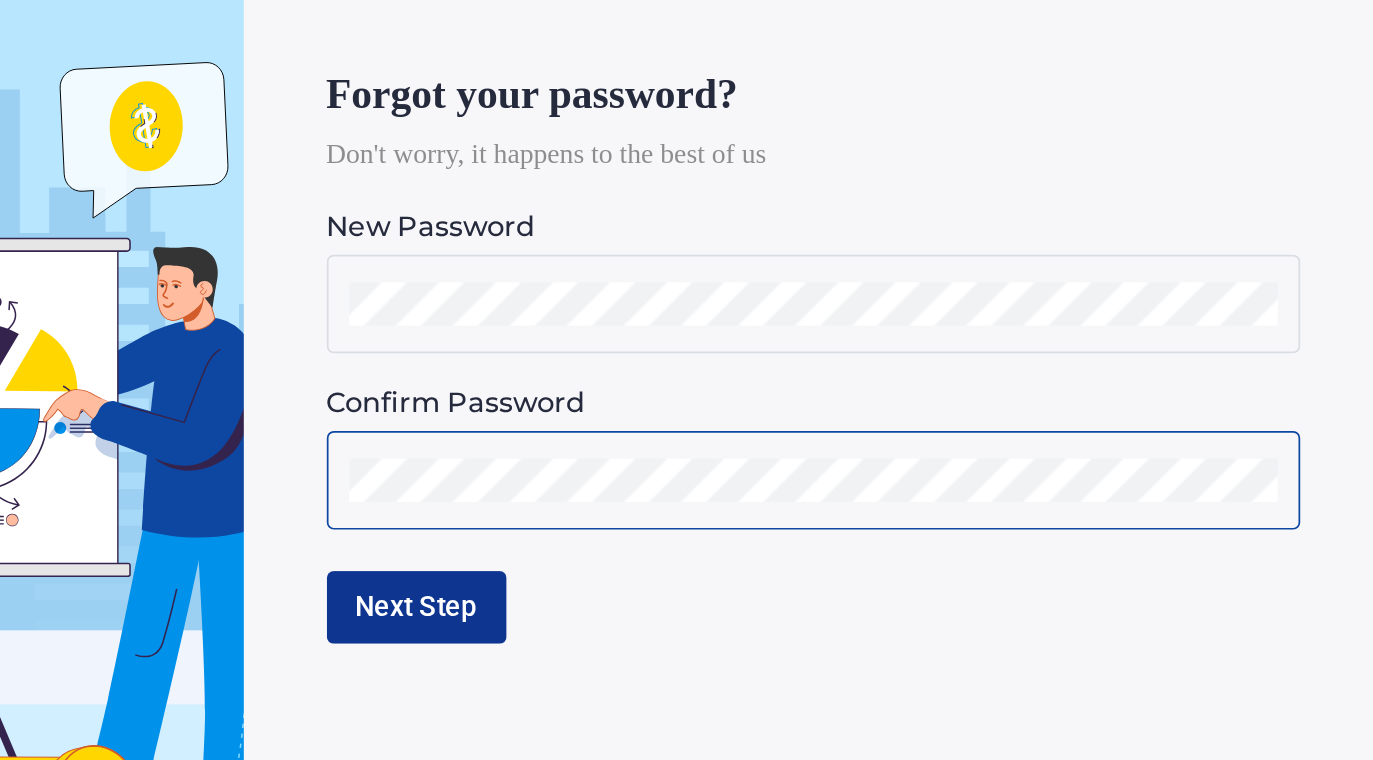 click on "Next Step" at bounding box center [787, 504] 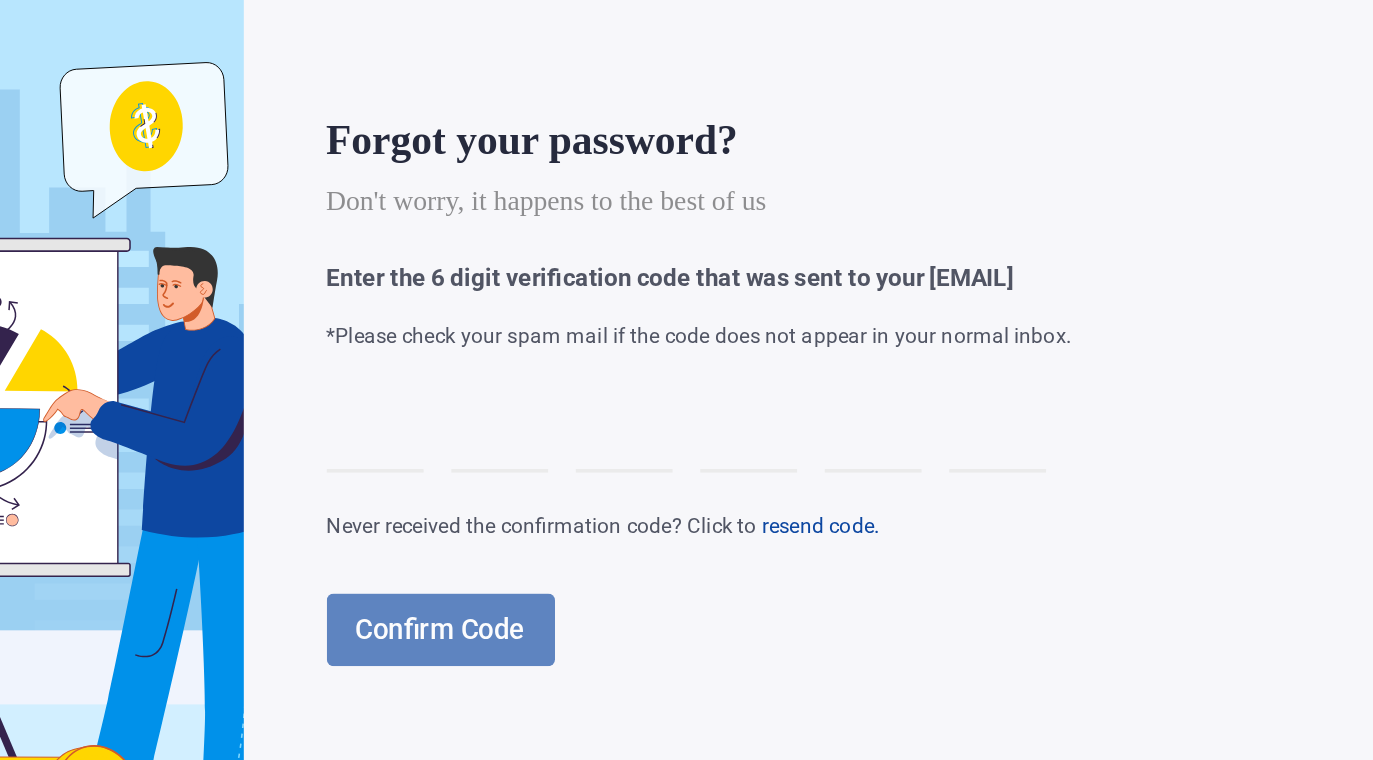 click at bounding box center [763, 398] 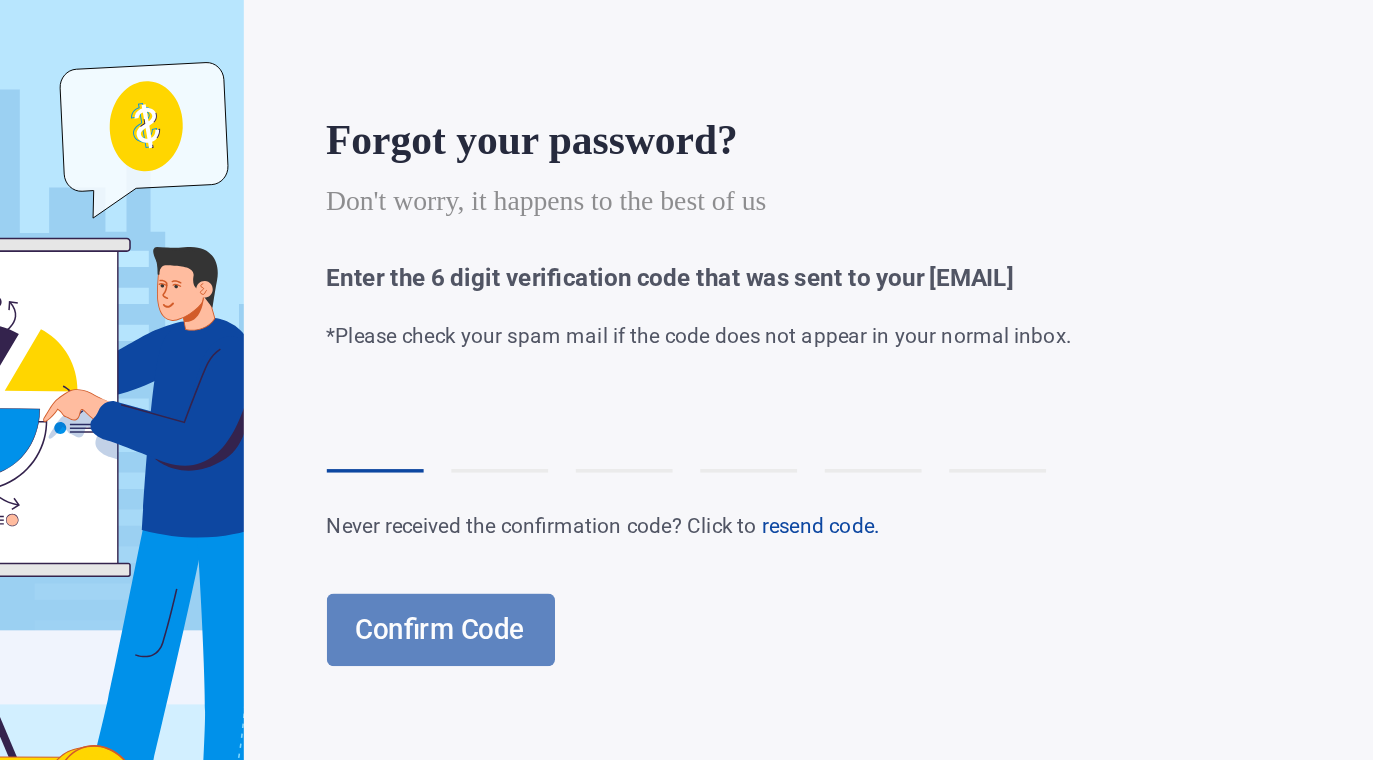 type on "*" 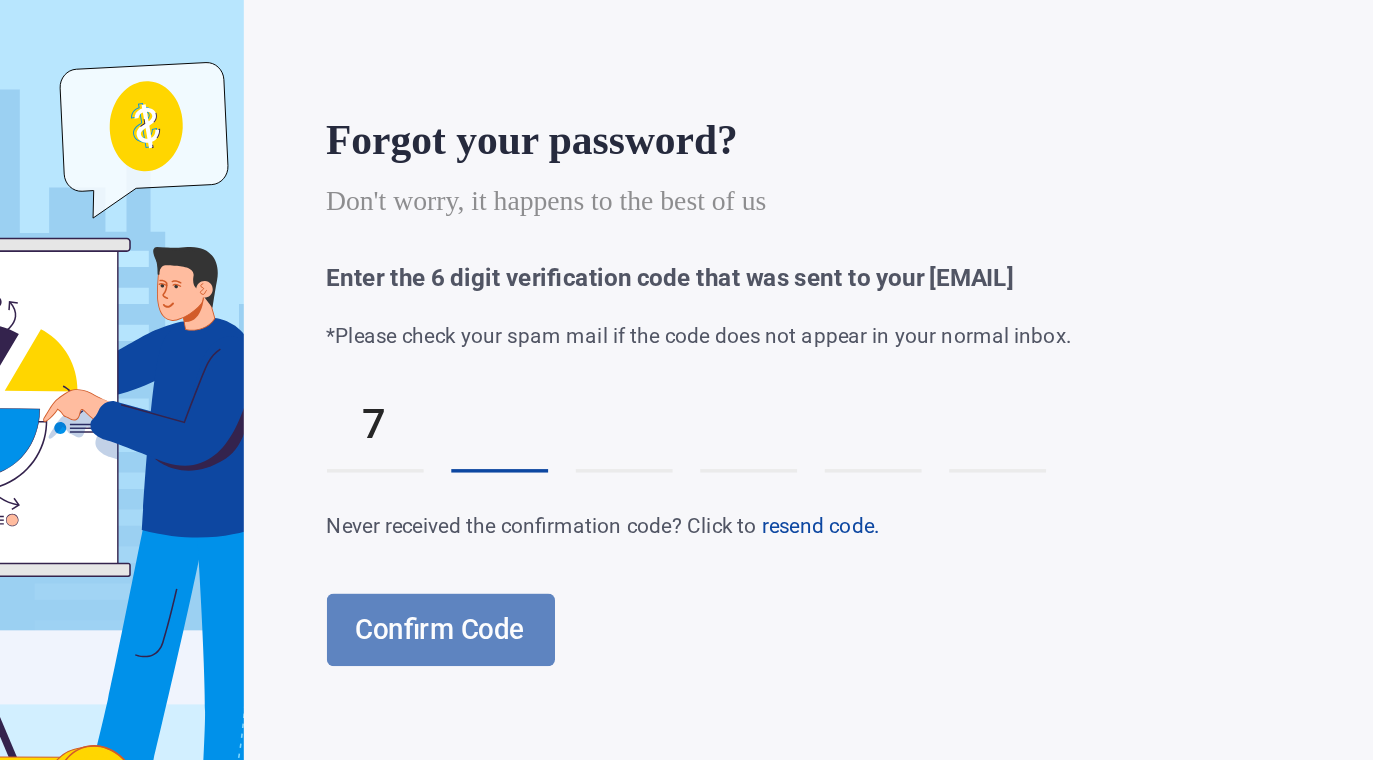 type on "*" 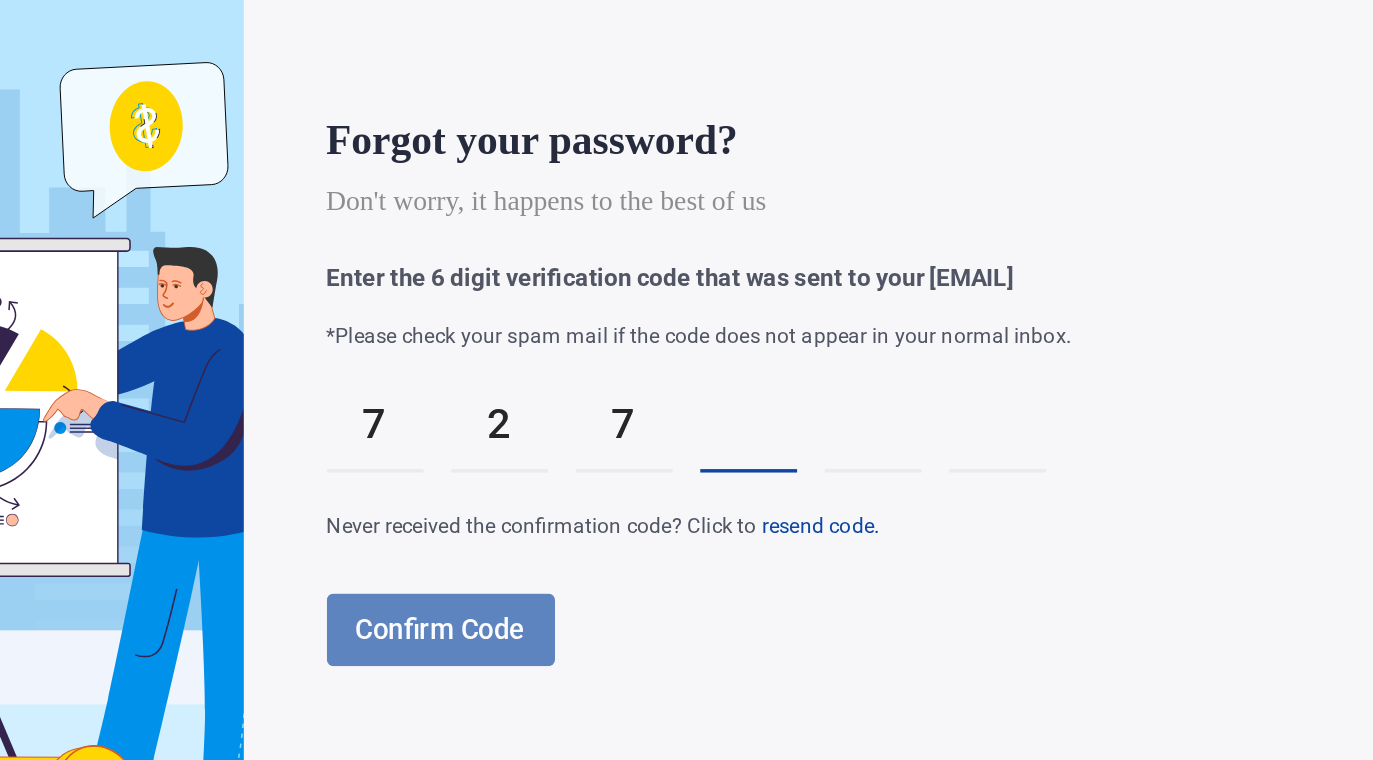 type on "*" 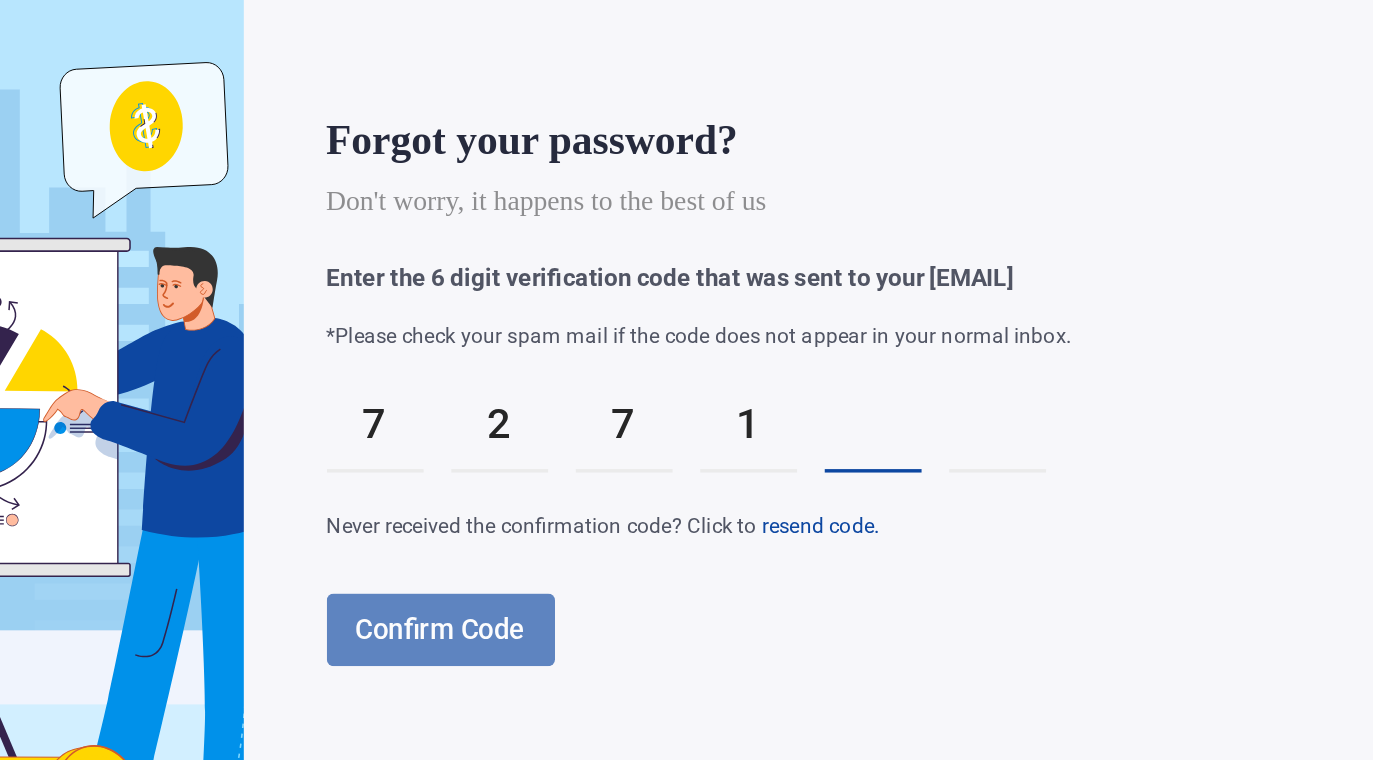 type on "*" 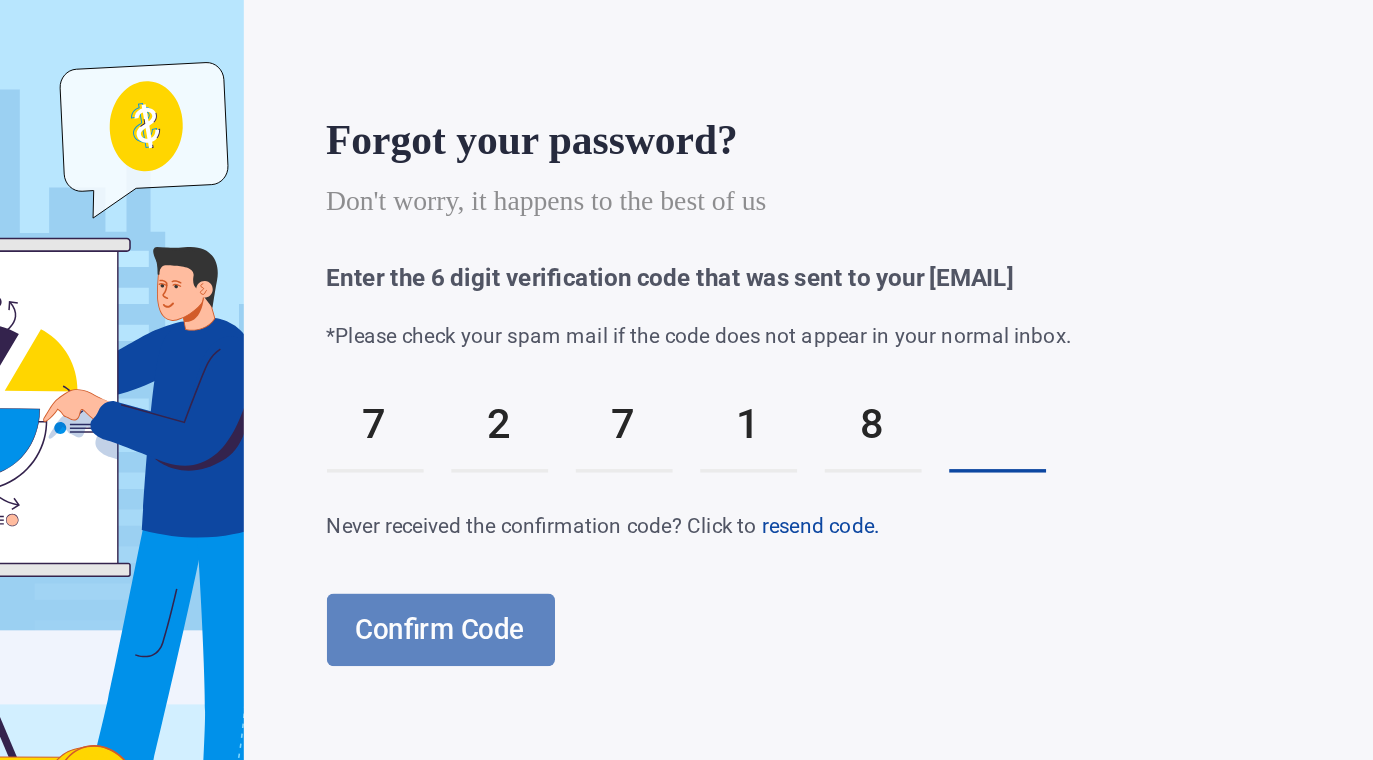 type 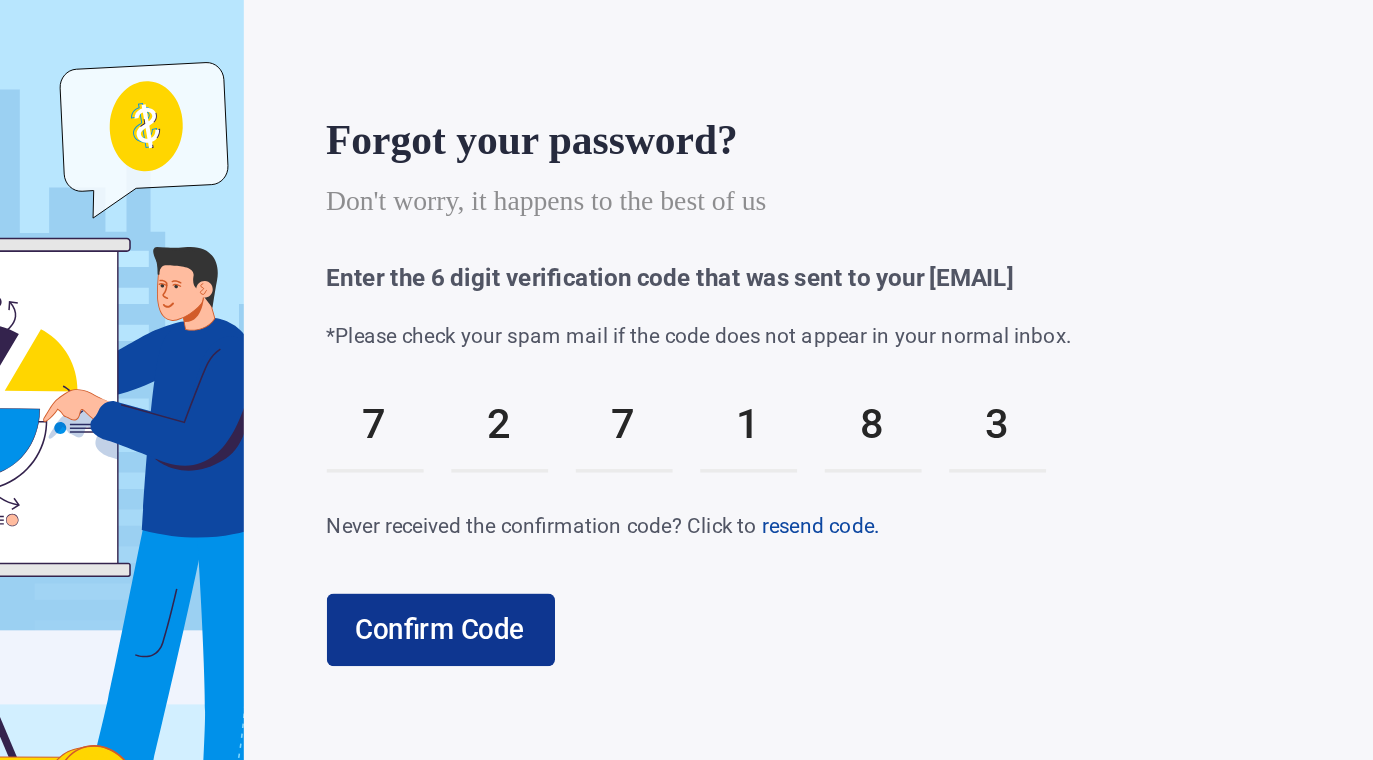 click on "Confirm Code" at bounding box center (801, 516) 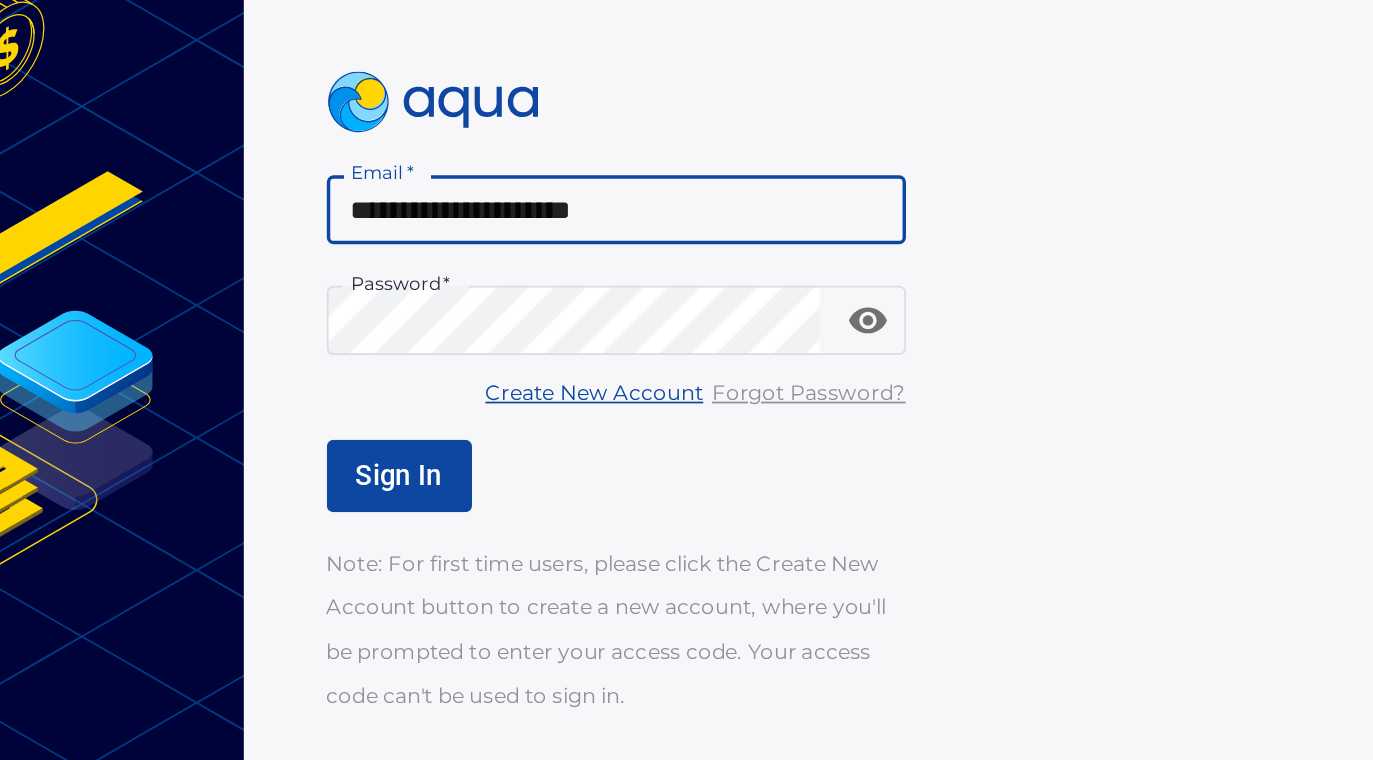 type on "**********" 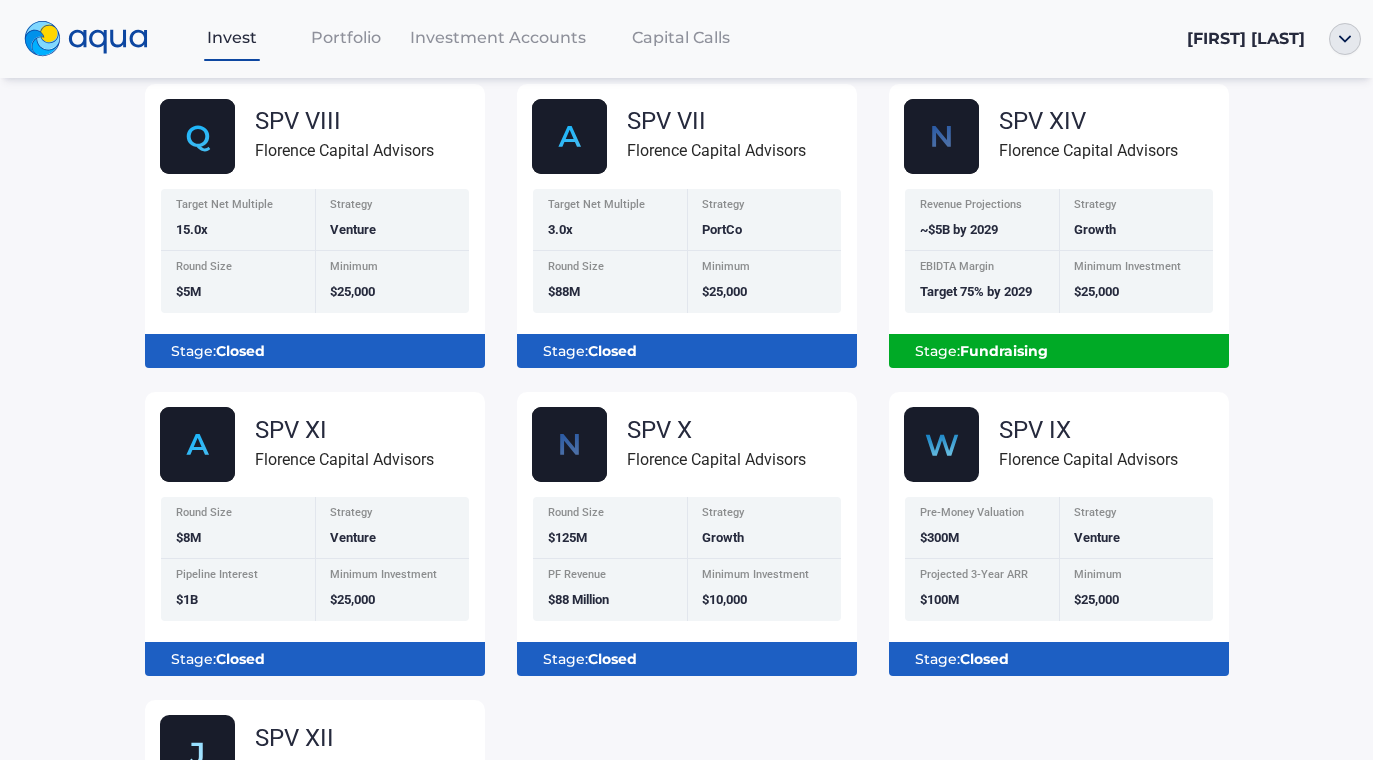 scroll, scrollTop: 247, scrollLeft: 0, axis: vertical 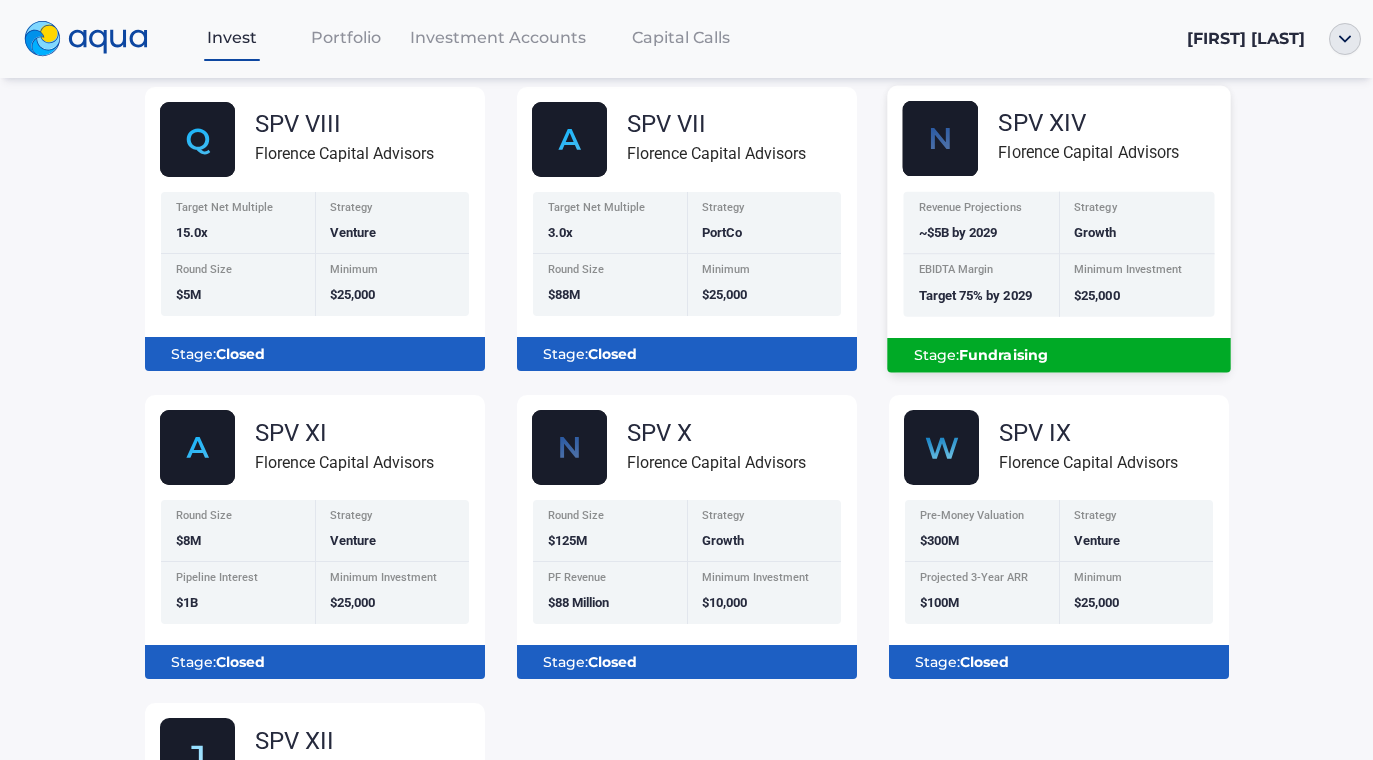 click on "Stage:  Fundraising" at bounding box center [1058, 347] 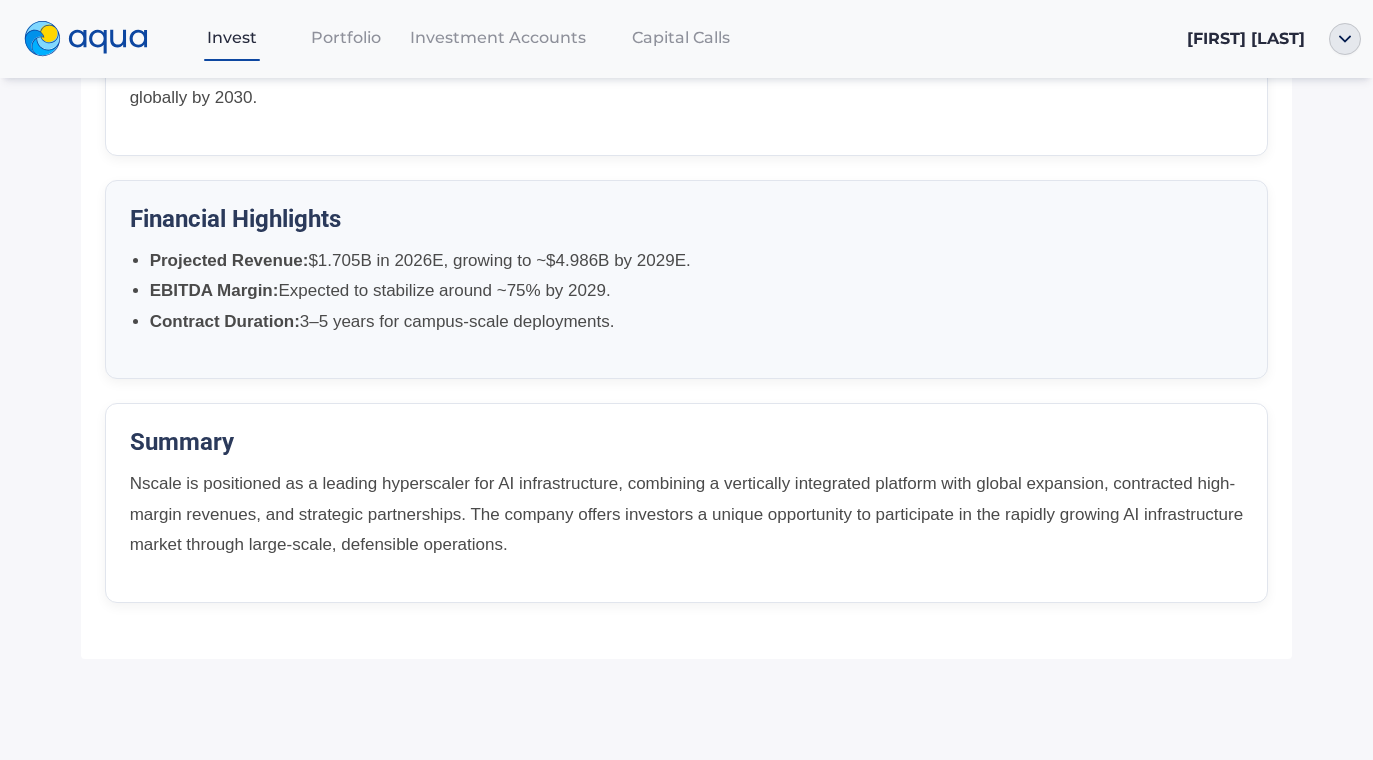 scroll, scrollTop: 1587, scrollLeft: 0, axis: vertical 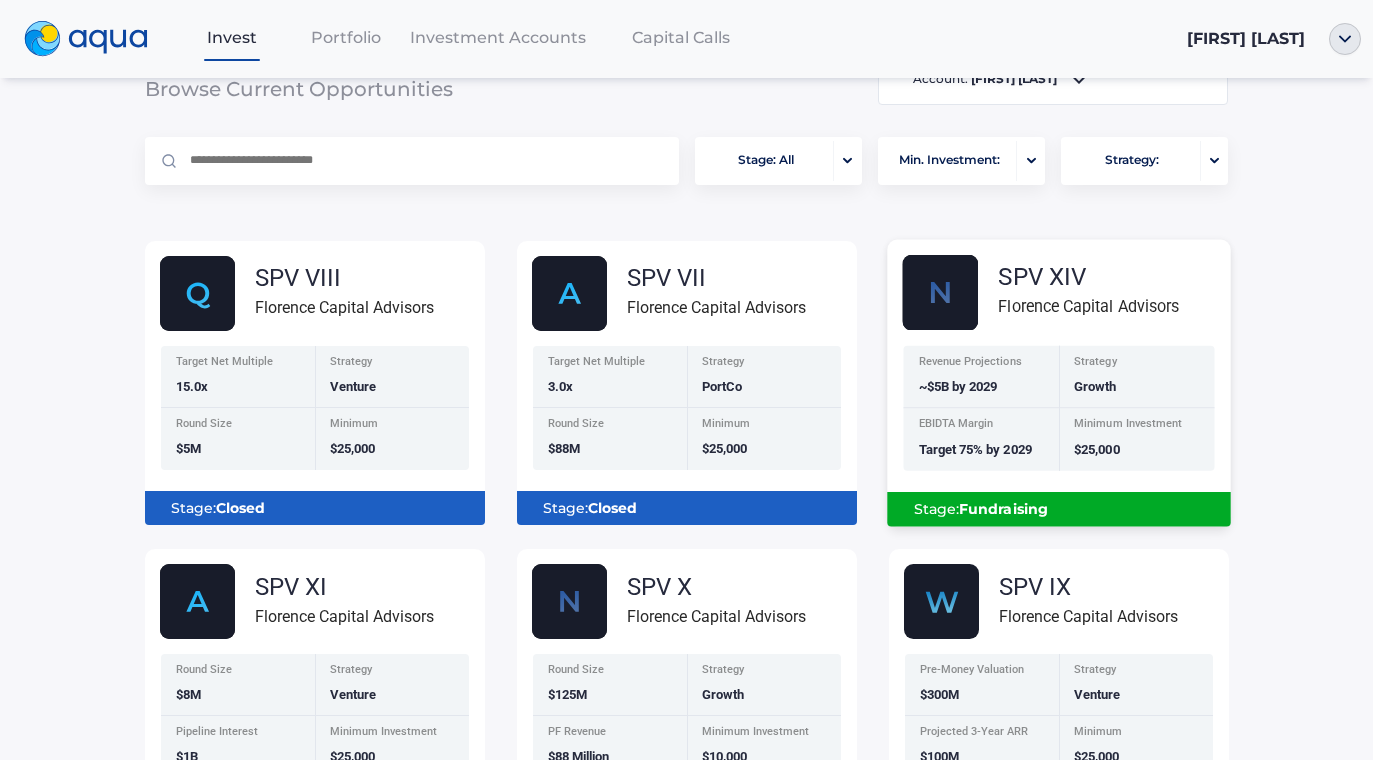 click on "Strategy   Growth" at bounding box center (1137, 376) 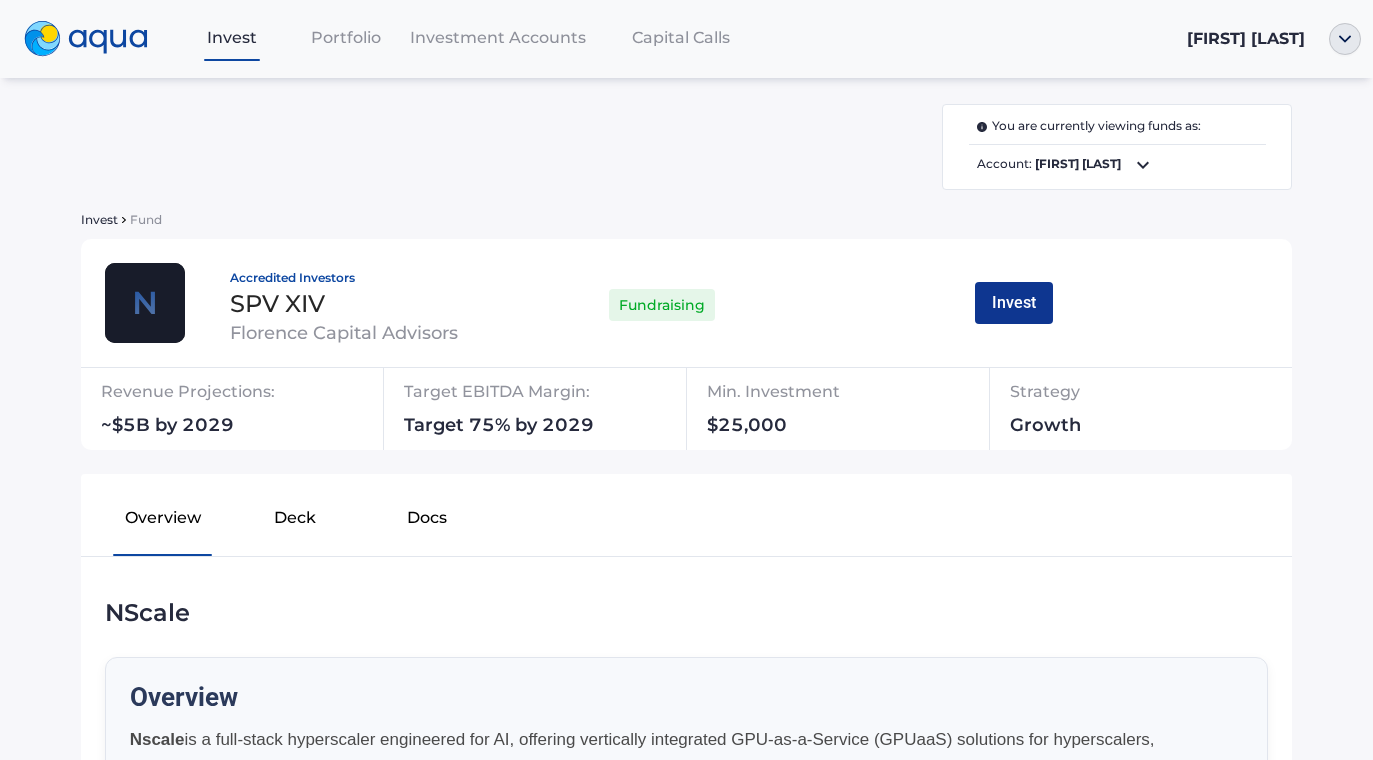 click on "Invest" at bounding box center [1014, 303] 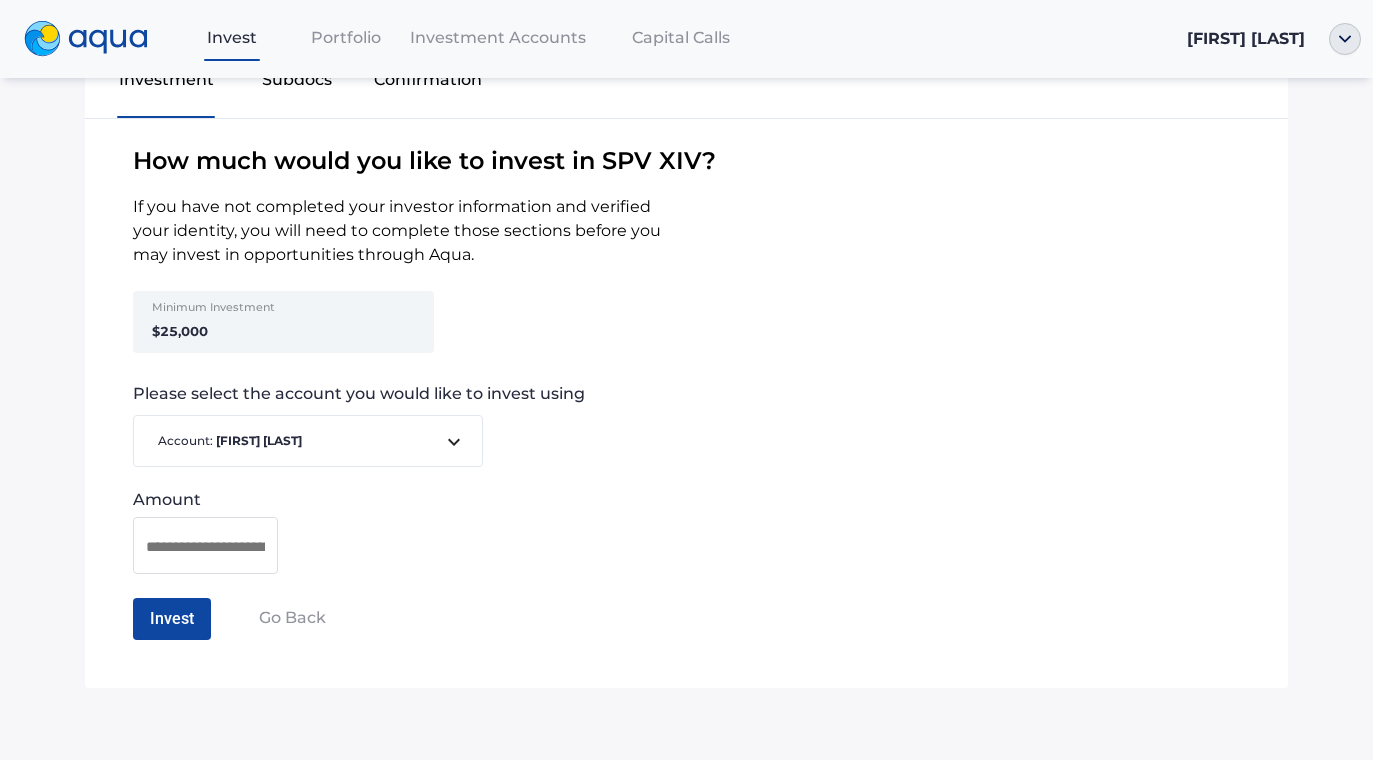 scroll, scrollTop: 112, scrollLeft: 0, axis: vertical 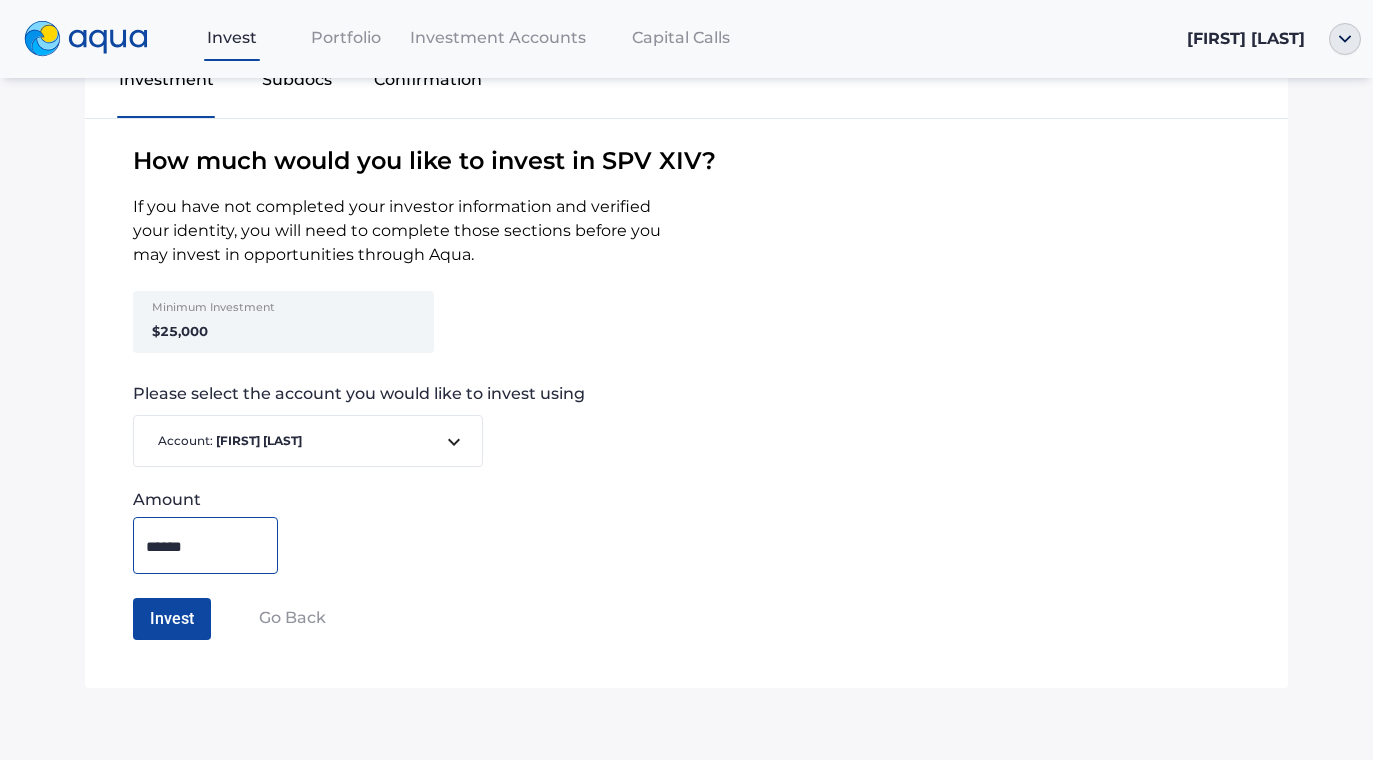 type on "*******" 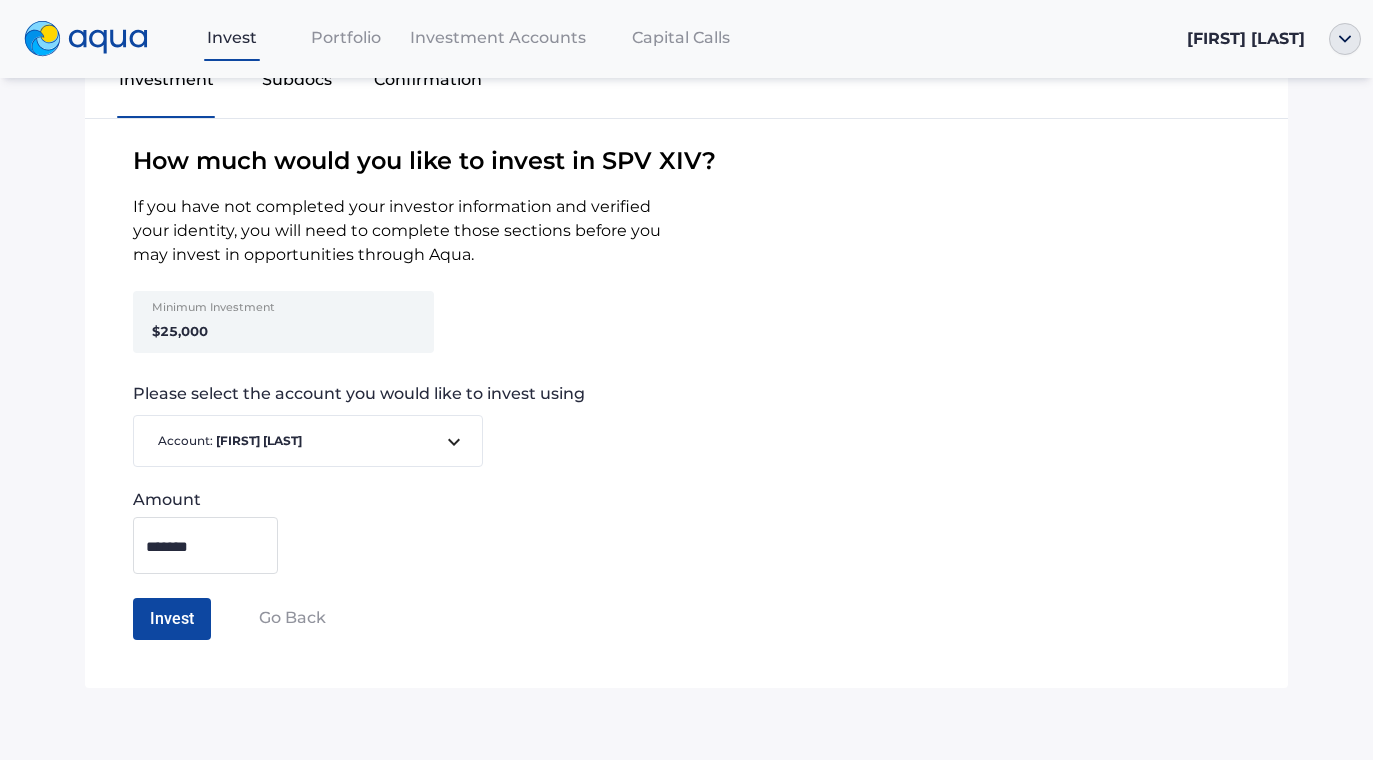 click on "Invest Go Back" at bounding box center [536, 643] 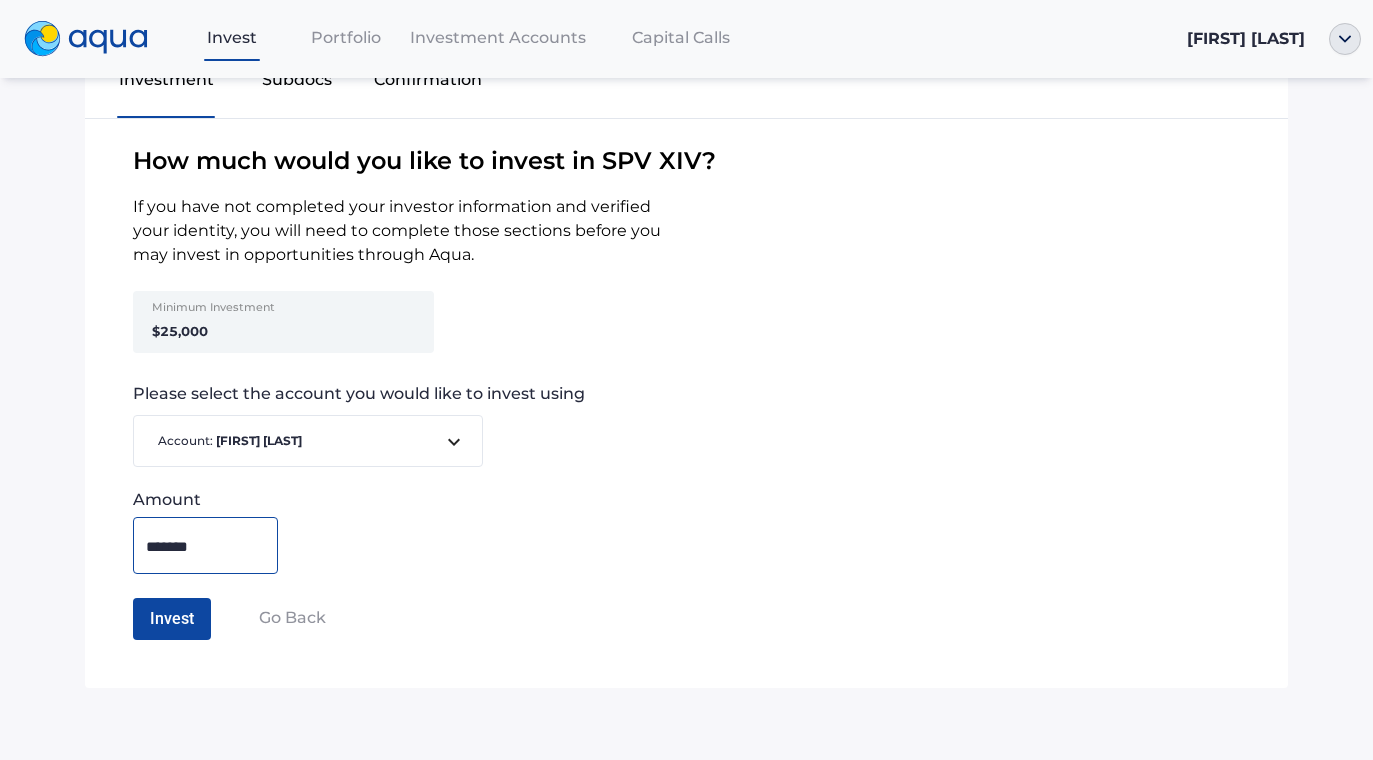 click on "*******" at bounding box center [205, 546] 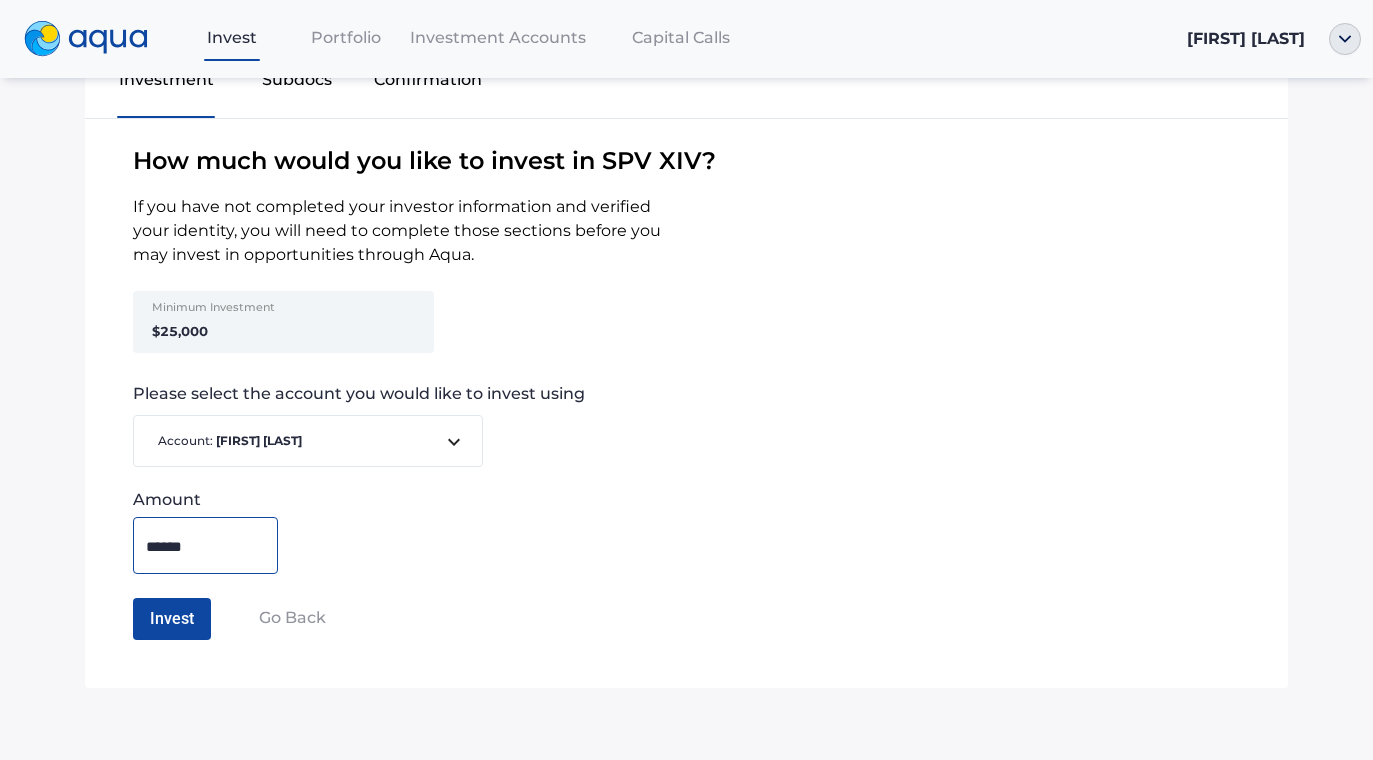 type on "*******" 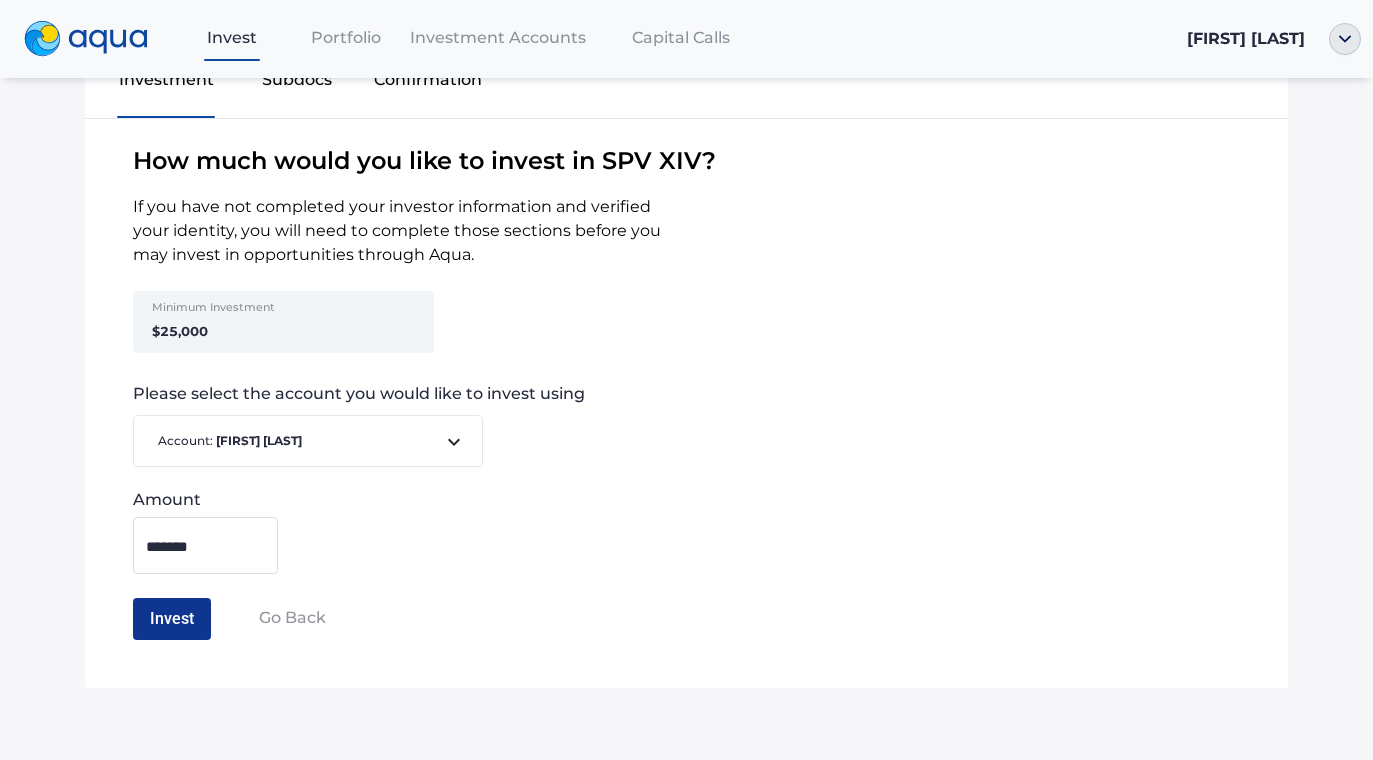 click on "Invest" at bounding box center [172, 619] 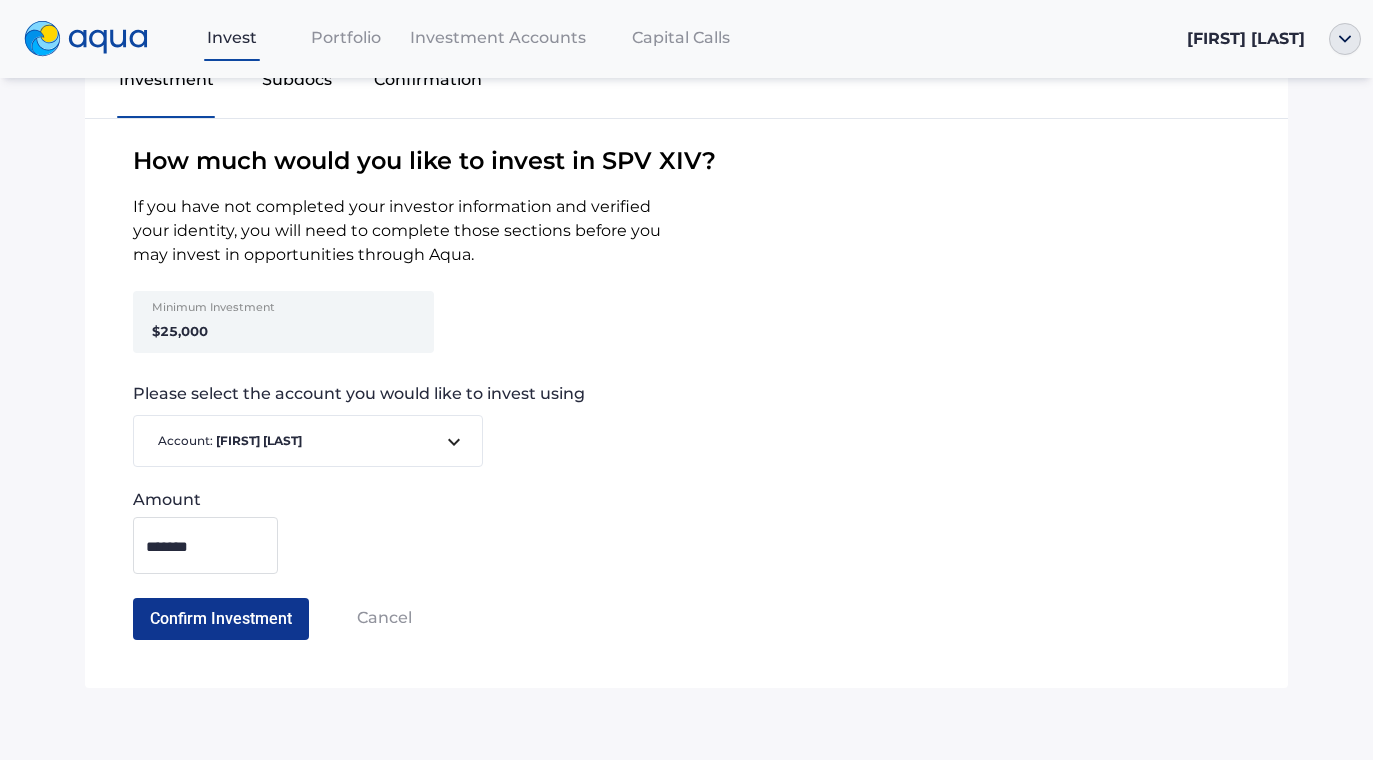 click on "Confirm Investment" at bounding box center (221, 619) 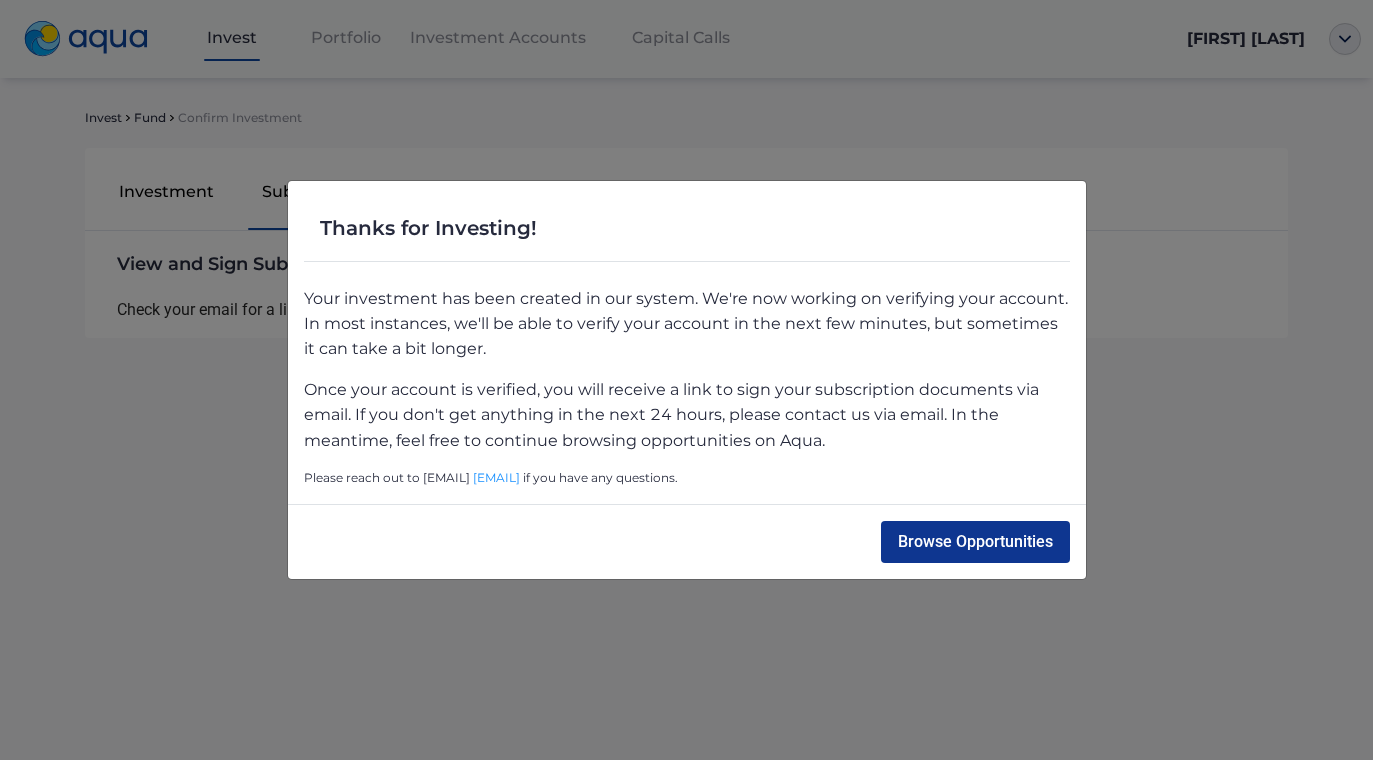 click on "Browse Opportunities" at bounding box center [975, 542] 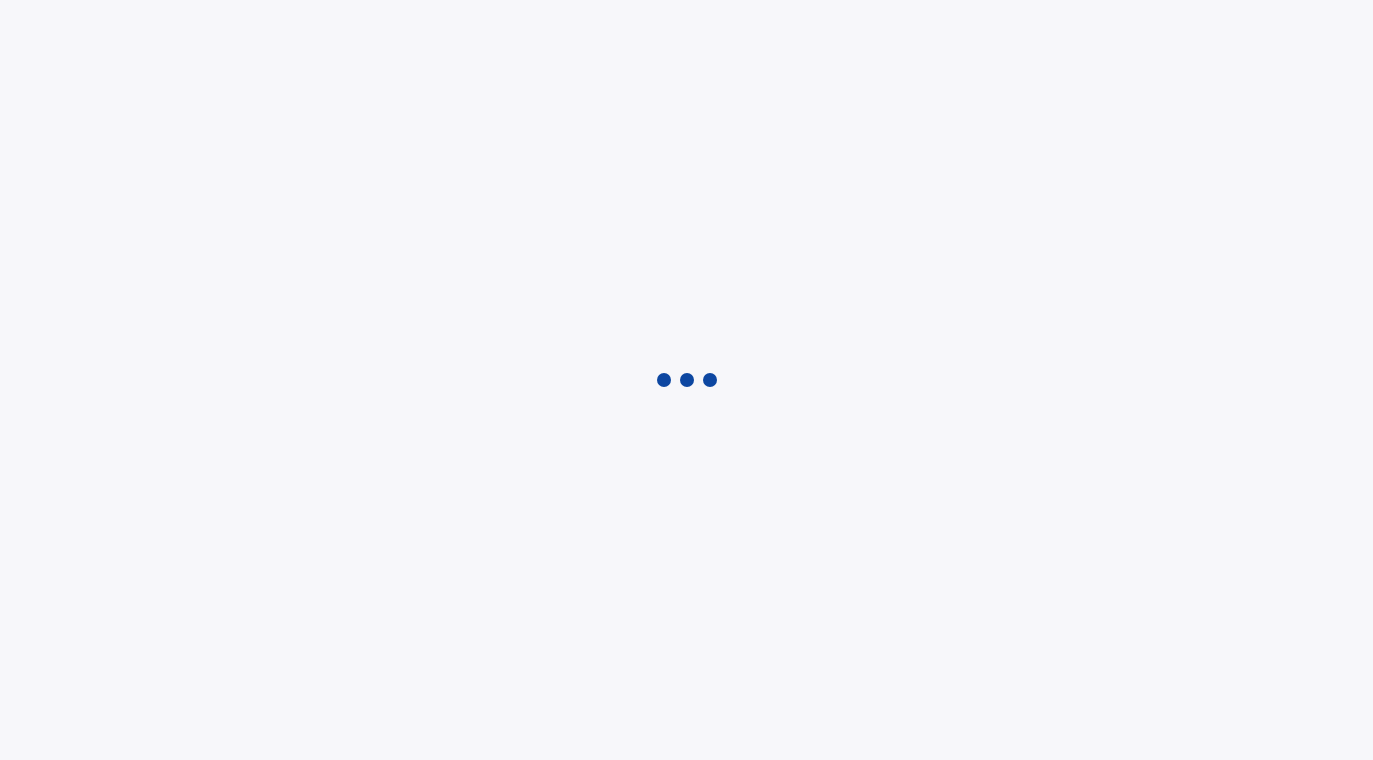 scroll, scrollTop: 0, scrollLeft: 0, axis: both 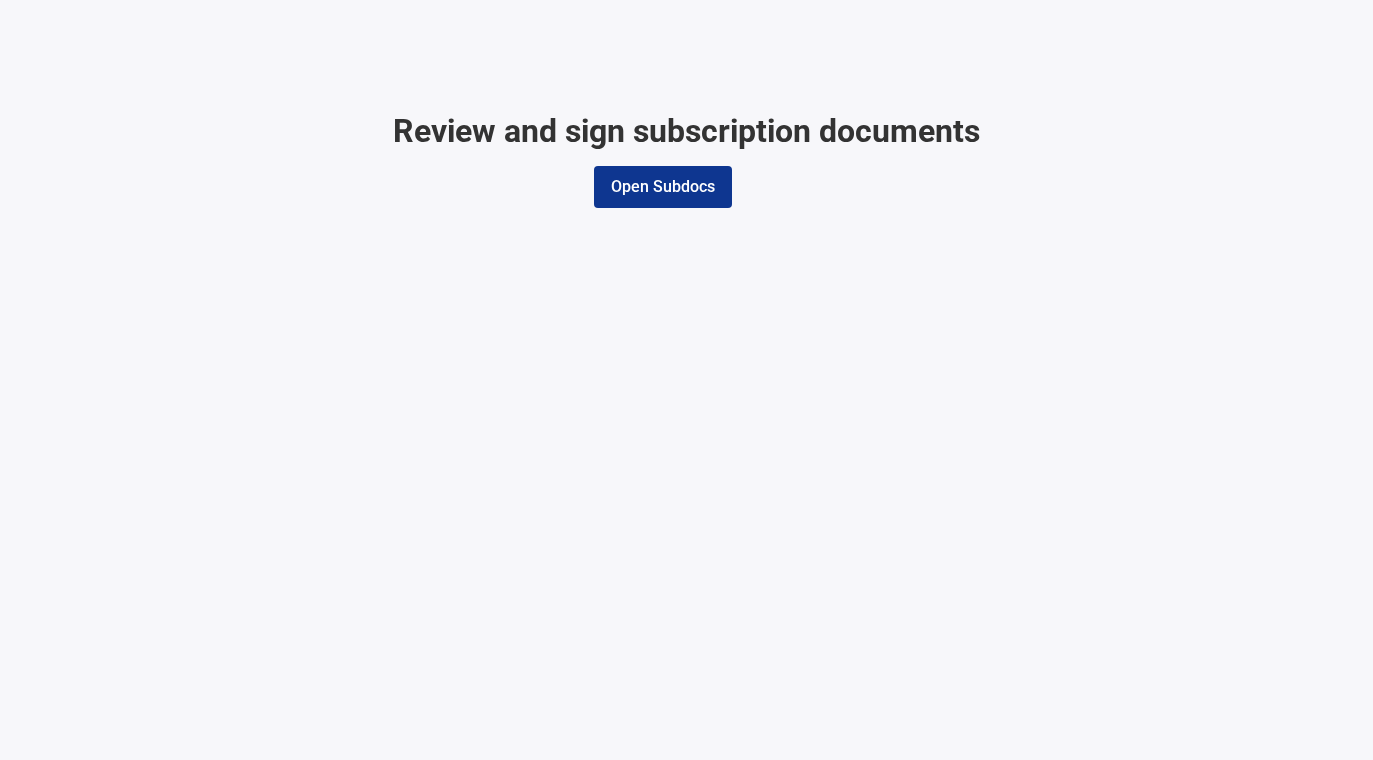 click on "Open Subdocs" at bounding box center [663, 187] 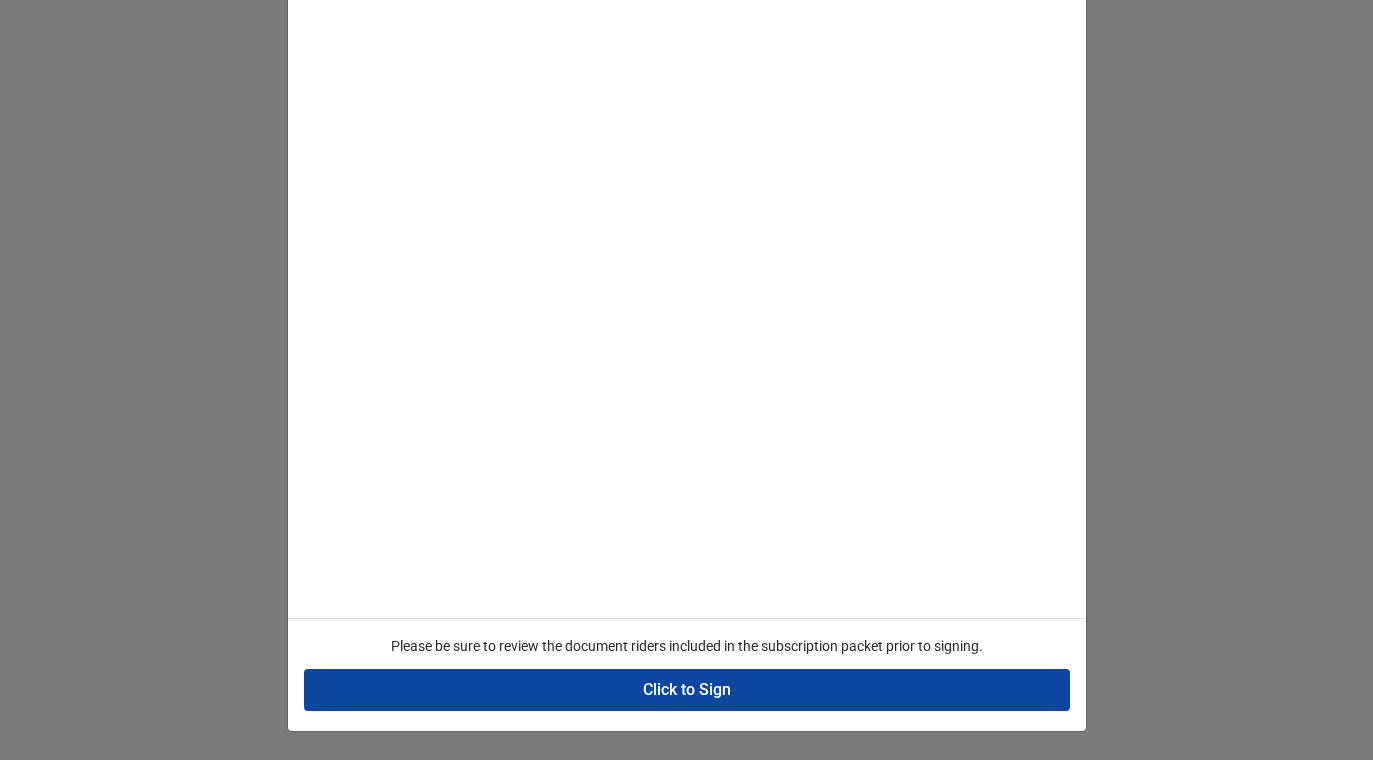 scroll, scrollTop: 118, scrollLeft: 0, axis: vertical 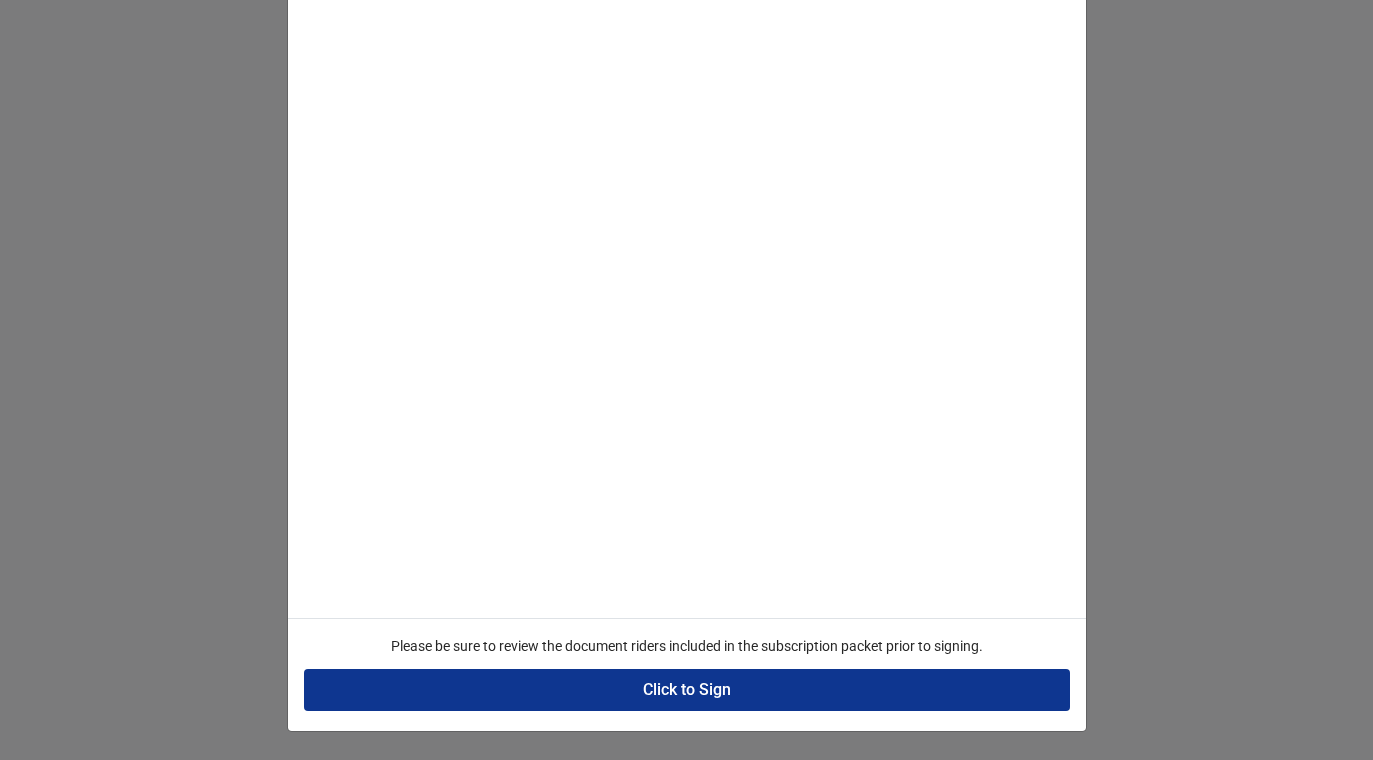 click on "Click to Sign" at bounding box center (687, 690) 